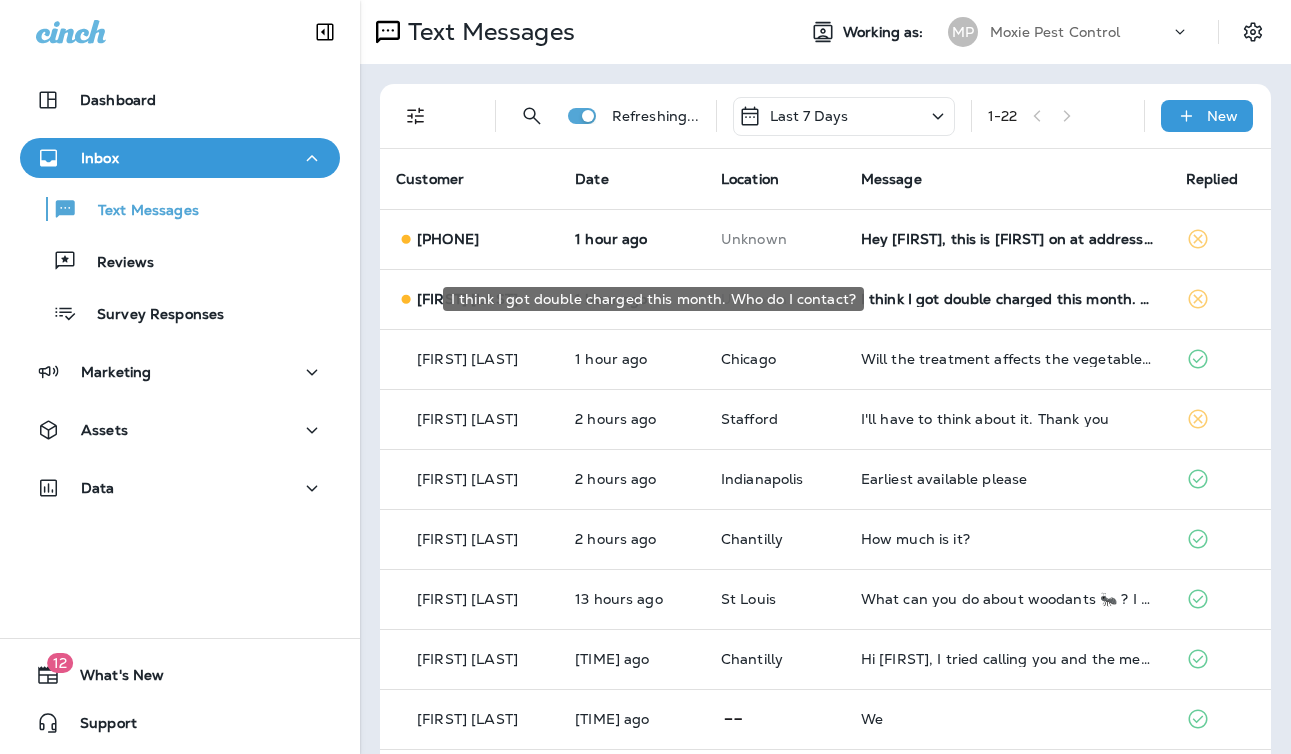 scroll, scrollTop: 0, scrollLeft: 0, axis: both 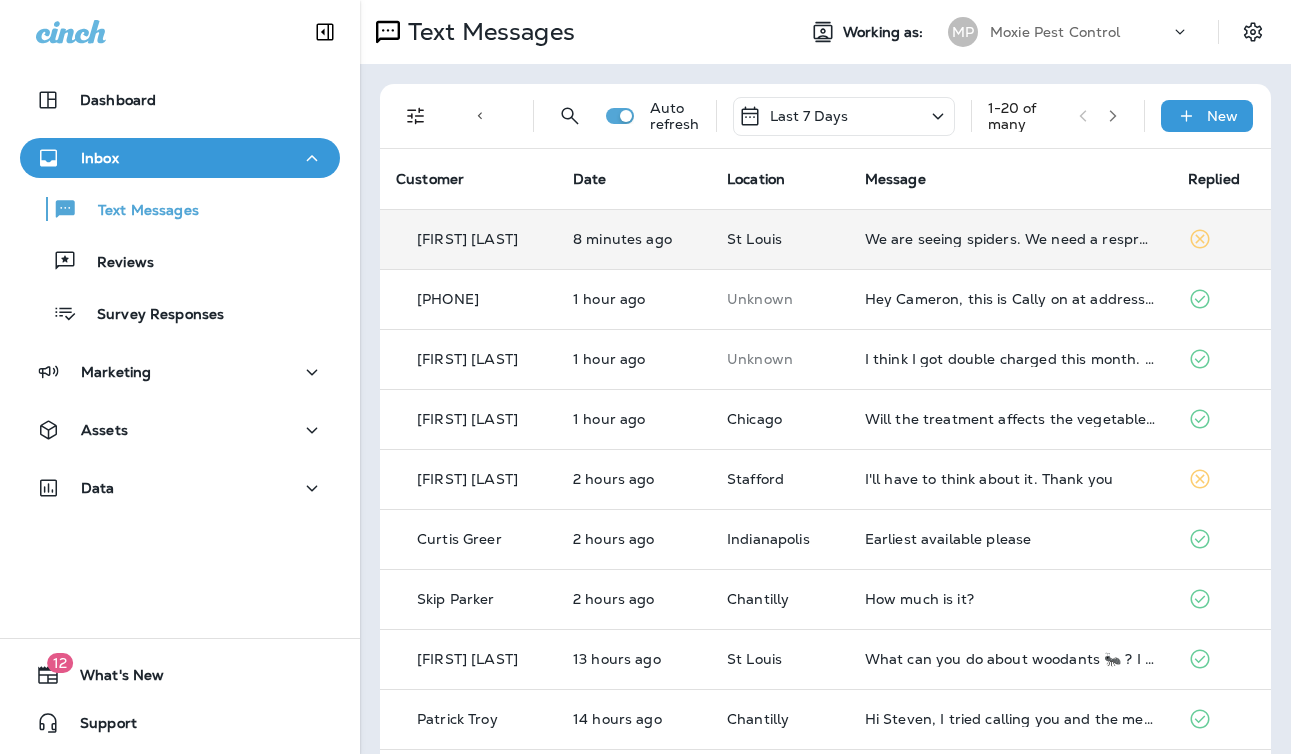 click at bounding box center [1010, 239] 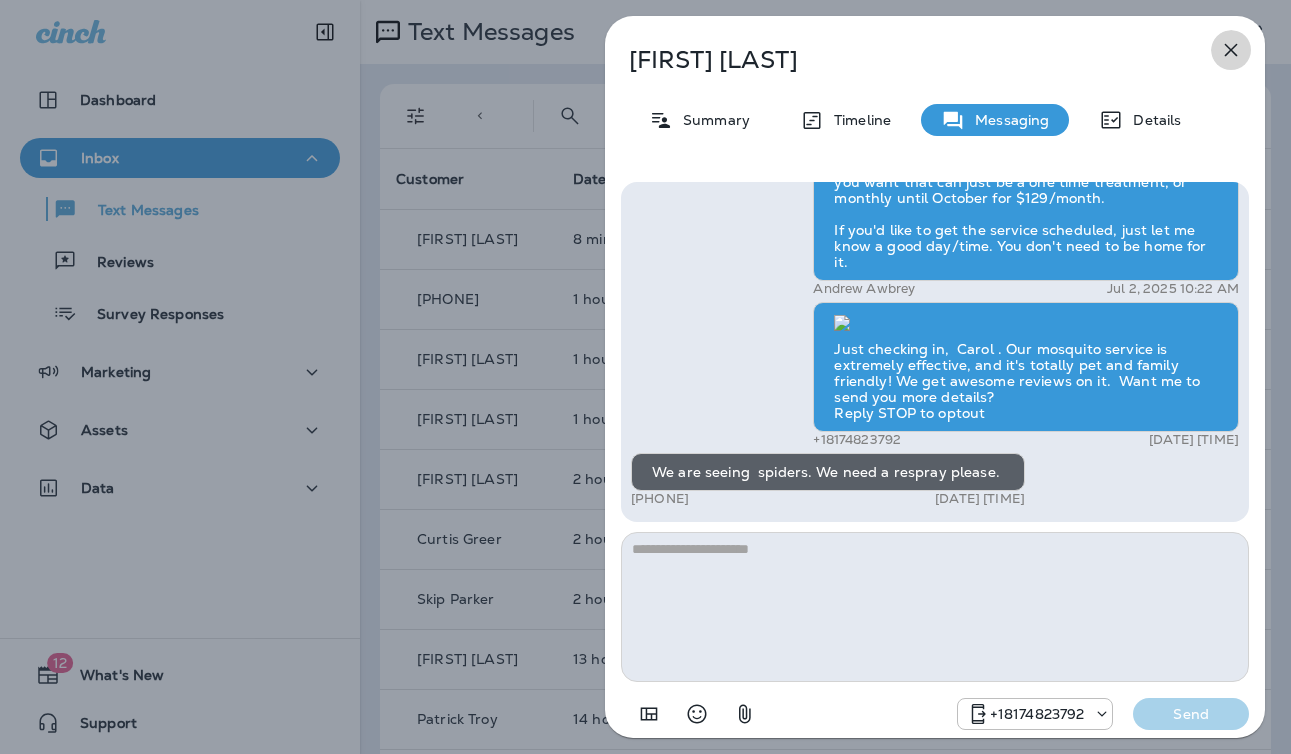 click 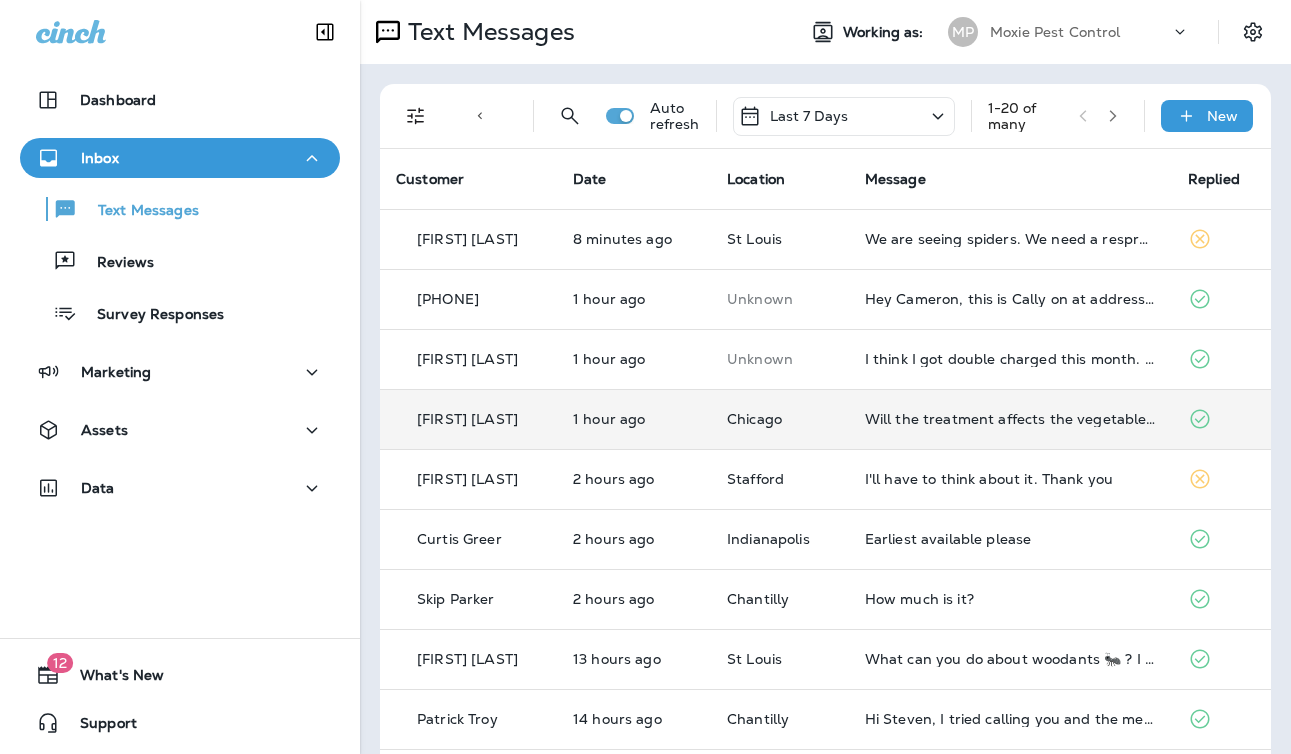 click on "Will the treatment affects the vegetable garden?" at bounding box center [1010, 419] 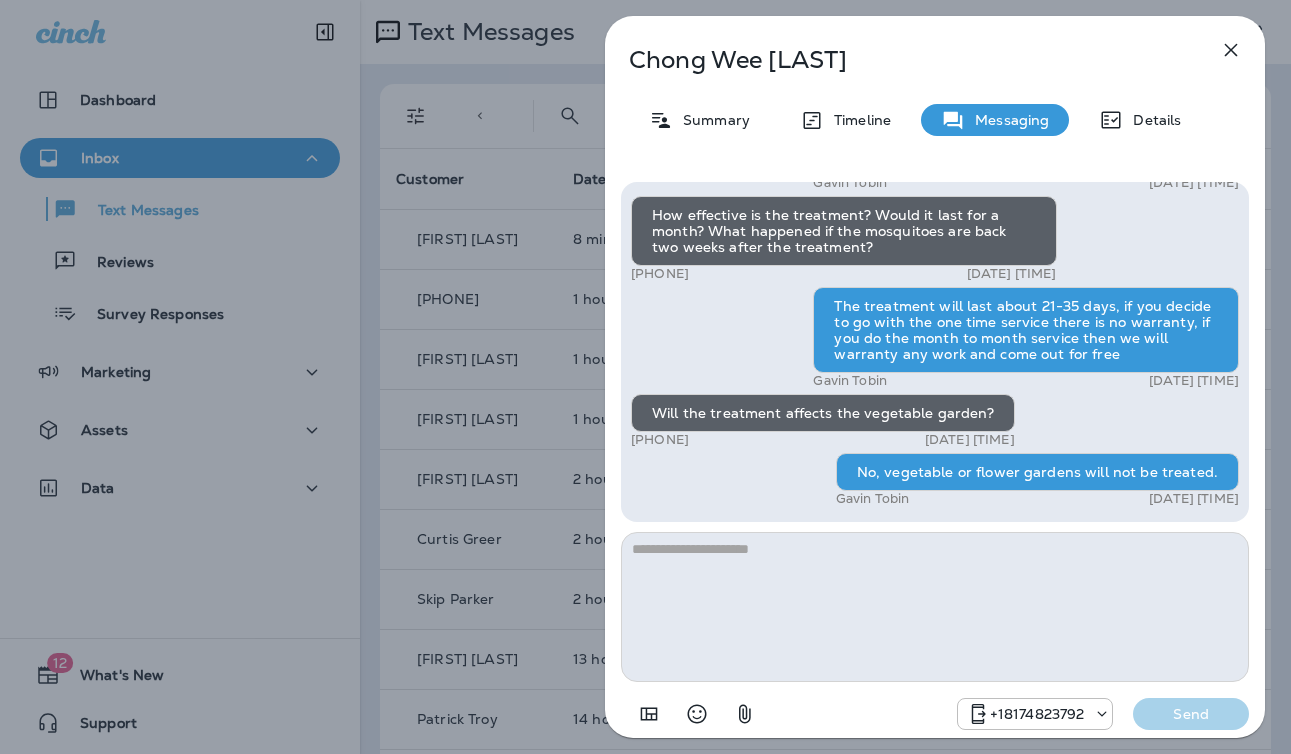 click on "Chong Wee   Liew Summary   Timeline   Messaging   Details   Exciting News! Joshua’s Pest Control is now Moxie Pest Control! Same great service, new name. No changes to your protection—just a fresh look! Got questions? Call us anytime!
Reply STOP to optout [PHONE] Mar 7, 2025 4:57 PM Hi,  Chong Wee , this is Cameron with Moxie Pest Control. We know Summer brings out the mosquitoes—and with the Summer season here, I’d love to get you on our schedule to come help take care of that. Just reply here if you're interested, and I'll let you know the details!
Reply STOP to optout [PHONE] Jun 23, 2025 12:10 PM Can you help me know the details about your mosquito program? [PHONE] Aug 4, 2025 6:08 PM Gavin Tobin Aug 5, 2025 7:17 AM How effective is the treatment? Would it last for a month? What happened if the mosquitoes are back two weeks after the treatment? [PHONE] Aug 5, 2025 7:30 AM Gavin Tobin Aug 5, 2025 7:53 AM Will the treatment affects the vegetable garden? Gavin Tobin Send" at bounding box center (645, 377) 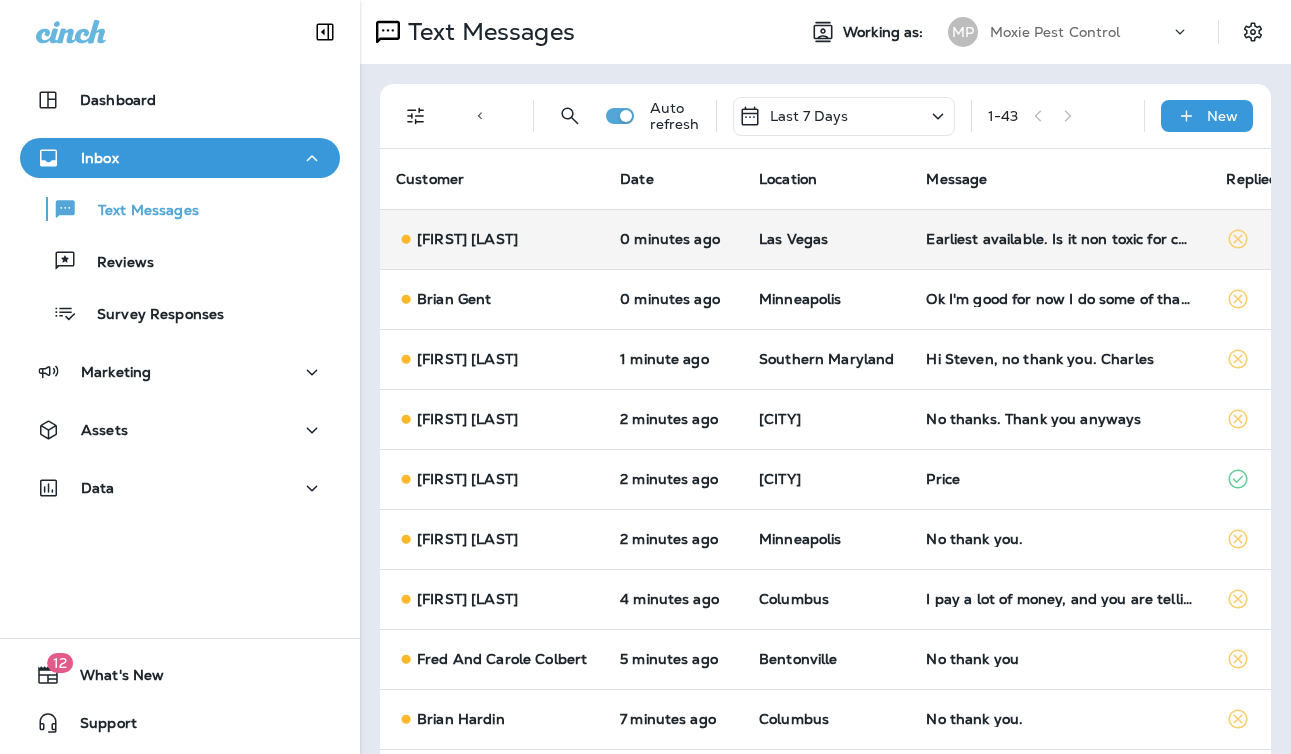 click on "Earliest available. Is it non toxic for children?" at bounding box center (1060, 239) 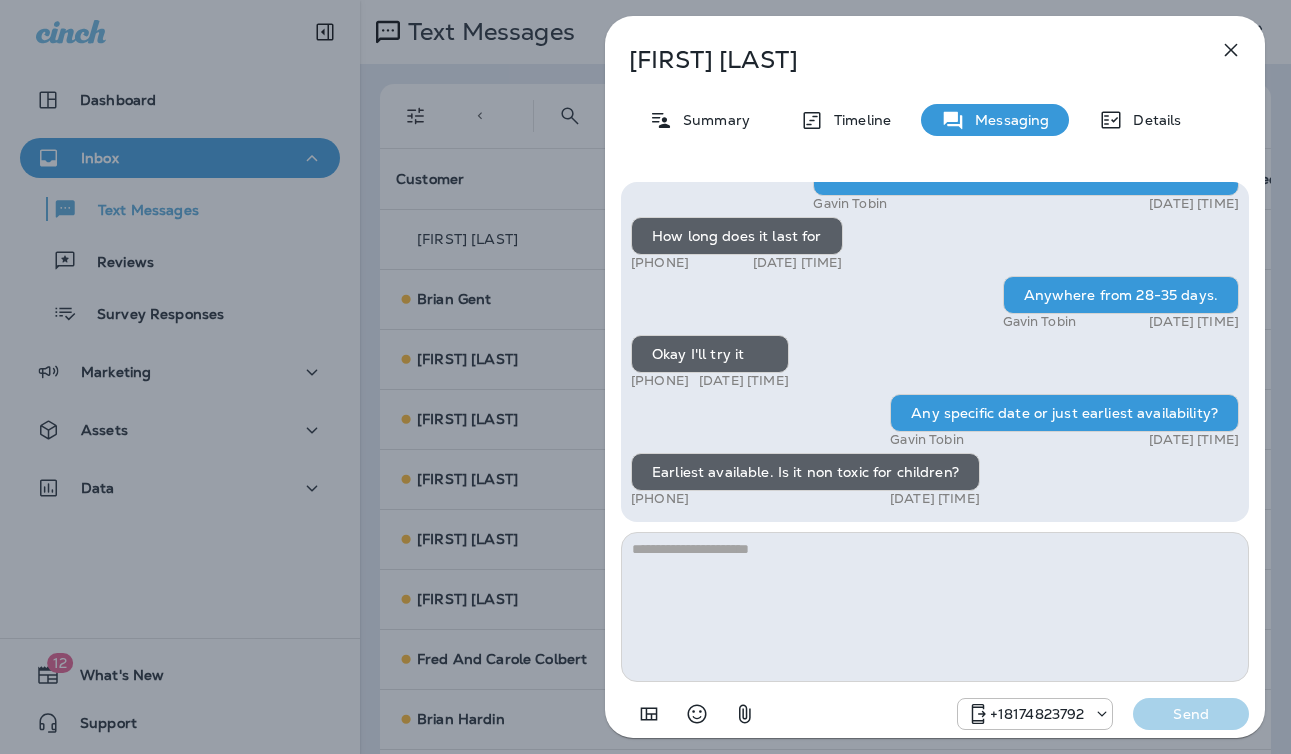 click on "Allan   Svet Summary   Timeline   Messaging   Details   Hi Allan , this is Steven with Moxie Pest Control. We know Summer brings out the mosquitoes—and with the Summer season here, I’d love to get you on our schedule to come help take care of that. Just reply here if you're interested, and I'll let you know the details!
Reply STOP to optout [PHONE] Aug 5, 2025 10:25 AM Do I pay extra for that? I'm getting eaten alive by mosquitos in my garage  [PHONE] Aug 5, 2025 10:28 AM Gavin Tobin Aug 5, 2025 10:29 AM How long does it last for  [PHONE] Aug 5, 2025 10:31 AM Anywhere from 28-35 days. Gavin Tobin Aug 5, 2025 10:34 AM Okay I'll try it  [PHONE] Aug 5, 2025 10:34 AM Any specific date or just earliest availability? Gavin Tobin Aug 5, 2025 10:37 AM Earliest available. Is it non toxic for children?  [PHONE] Aug 5, 2025 10:41 AM [PHONE] Send" at bounding box center (645, 377) 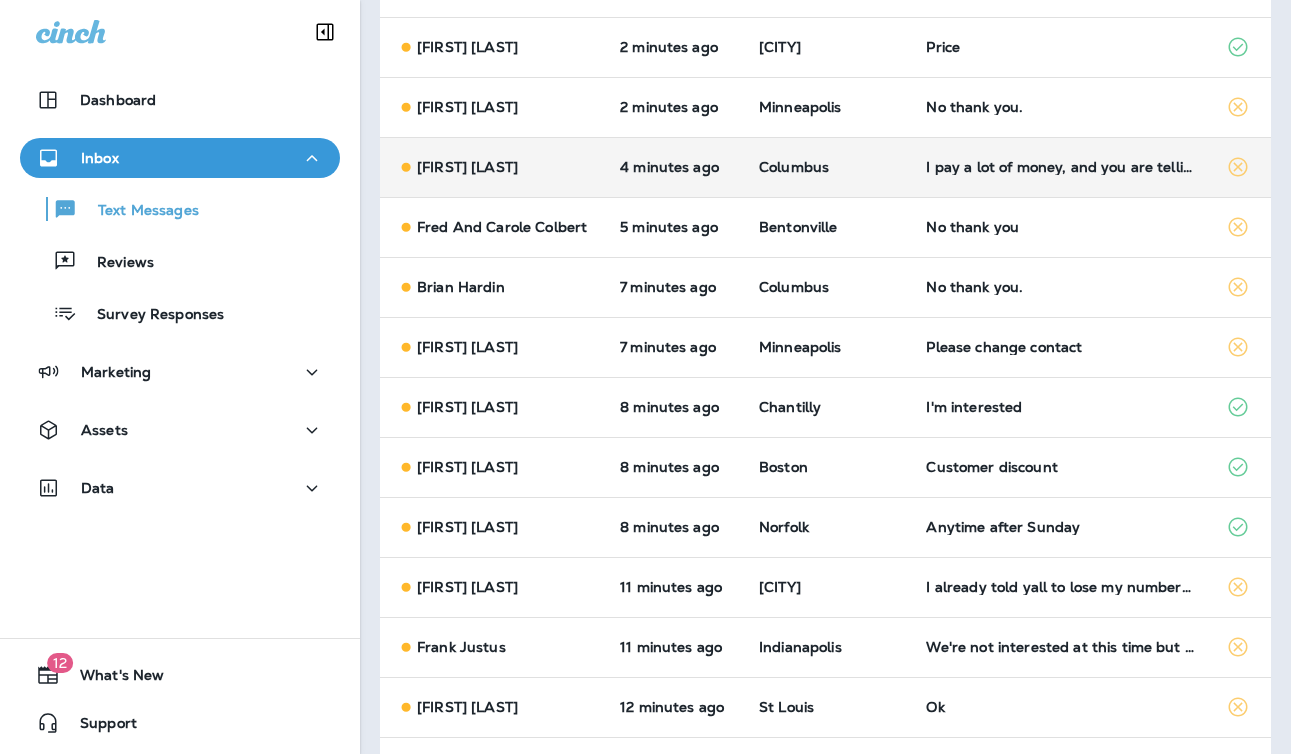 scroll, scrollTop: 435, scrollLeft: 0, axis: vertical 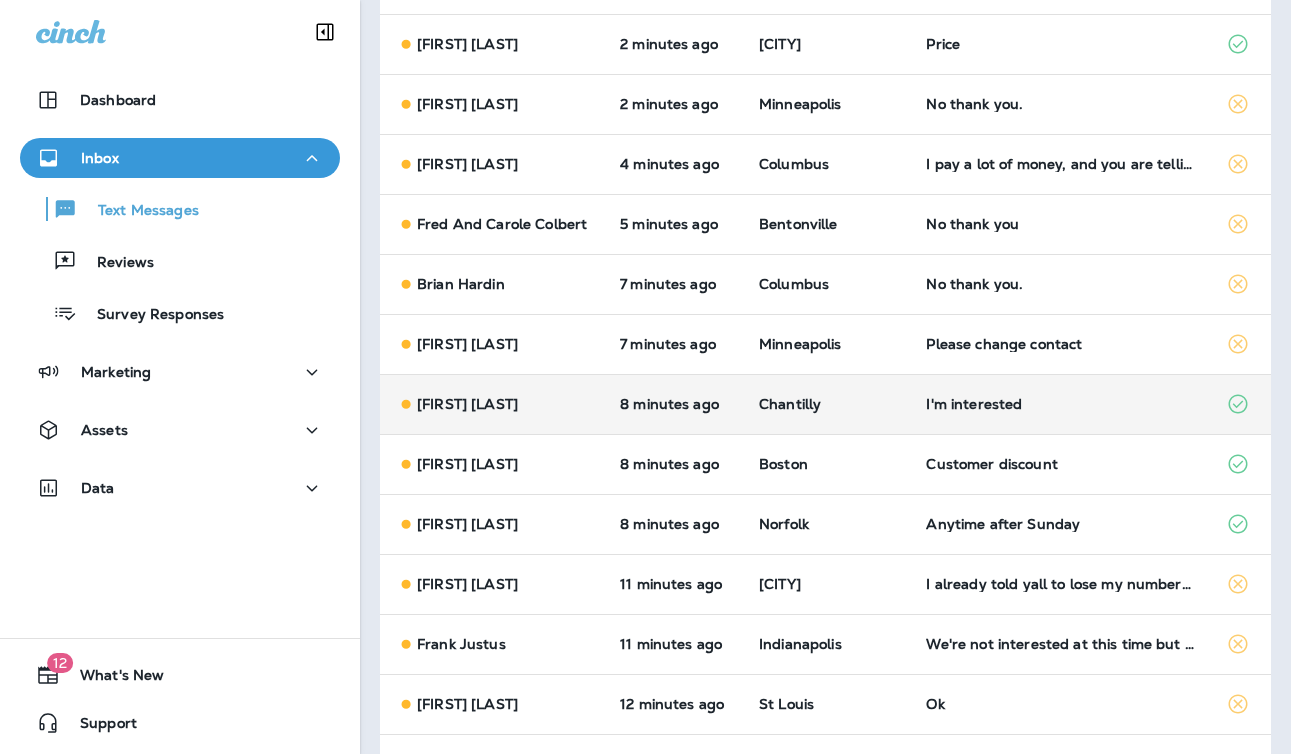 click on "Chantilly" at bounding box center (826, 404) 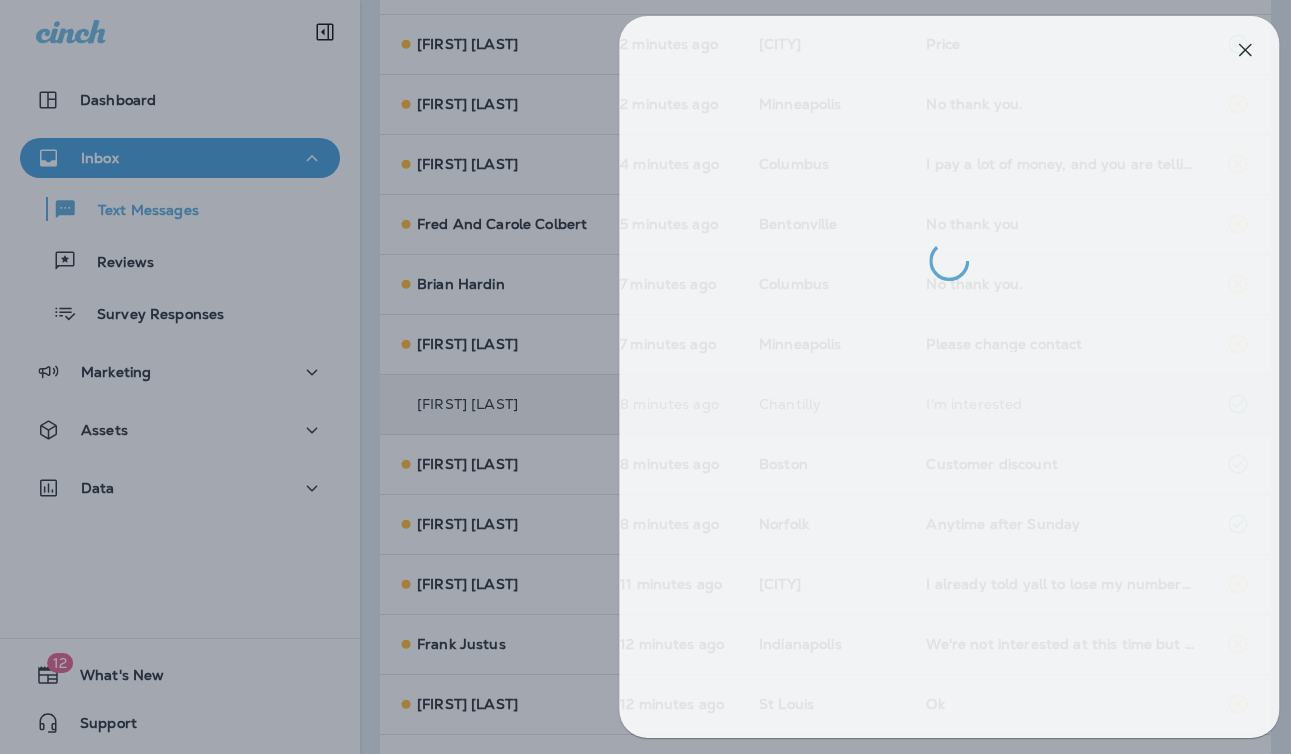 drag, startPoint x: 505, startPoint y: 386, endPoint x: 555, endPoint y: 424, distance: 62.801273 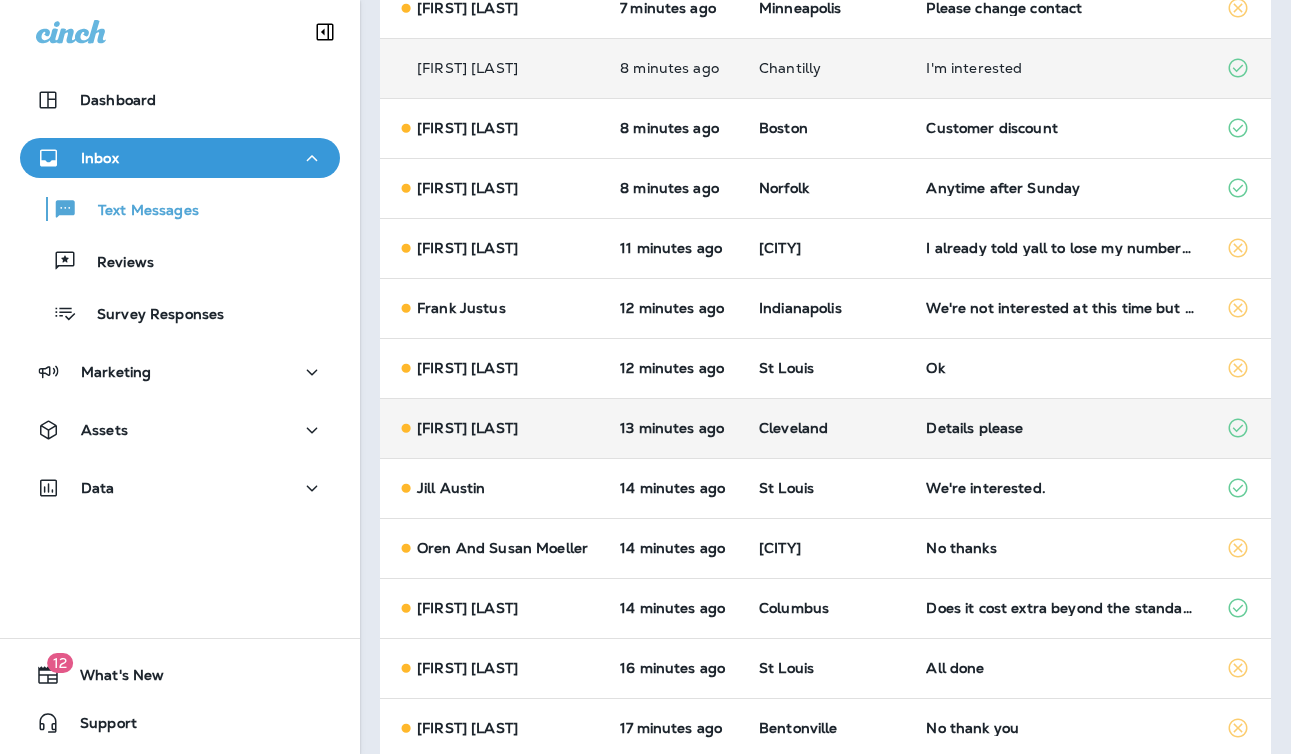 scroll, scrollTop: 776, scrollLeft: 0, axis: vertical 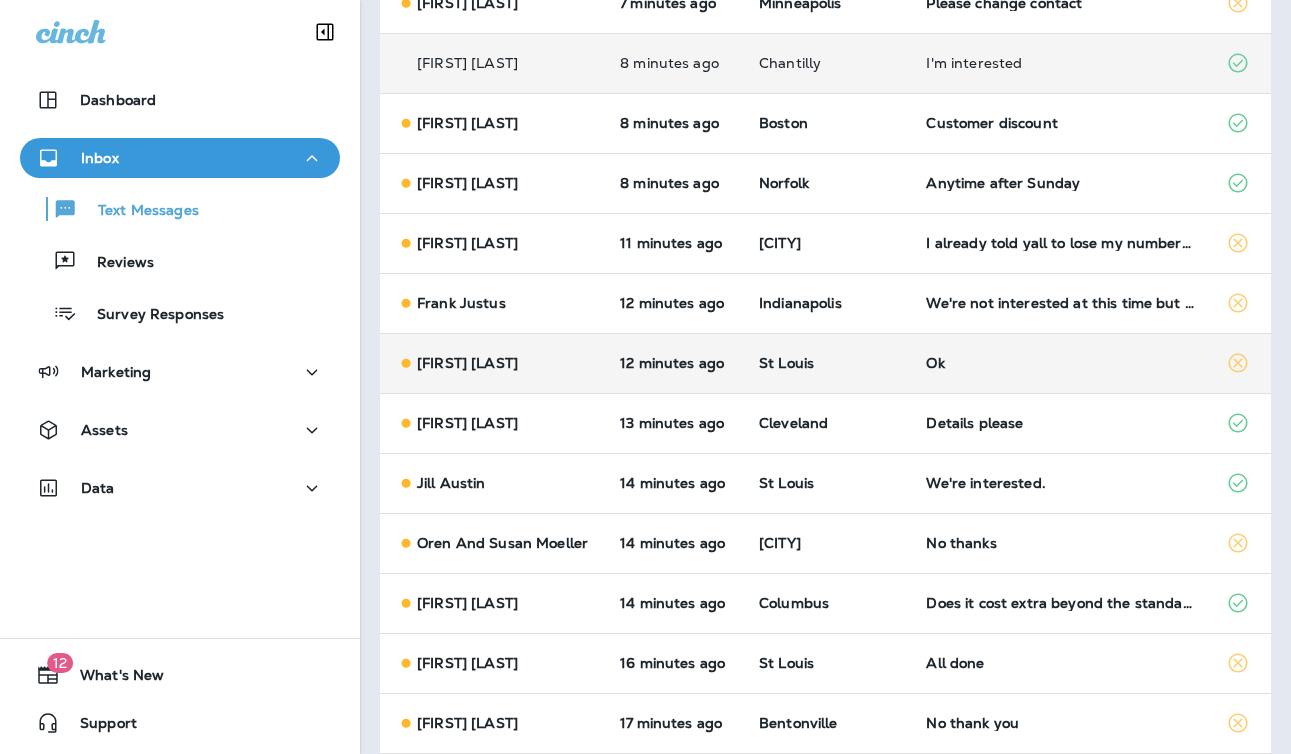 click on "St Louis" at bounding box center (826, 363) 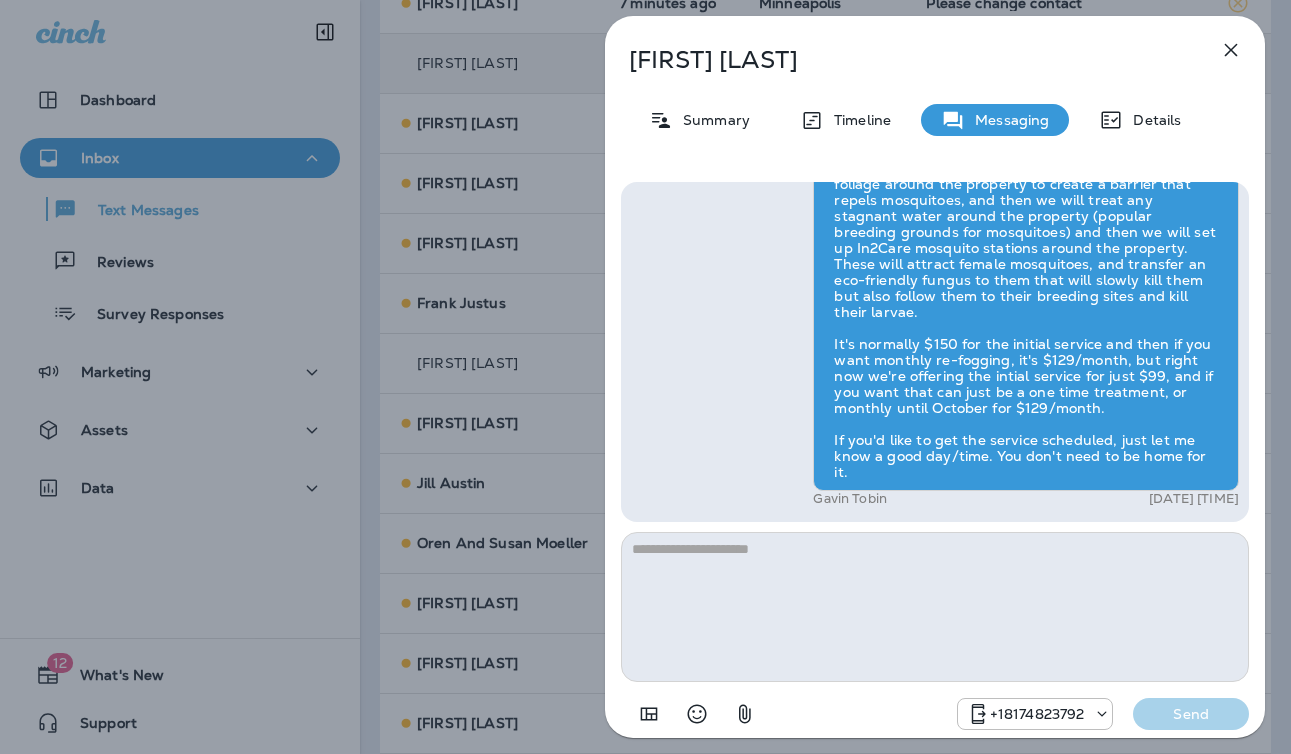 click on "Janet   Bottoms Summary   Timeline   Messaging   Details   Exciting News! Joshua’s Pest Control is now Moxie Pest Control! Same great service, new name. No changes to your protection—just a fresh look! Got questions? Call us anytime!
Reply STOP to optout [PHONE] Mar 7, 2025 6:02 PM Hi Janet , this is Steven with Moxie Pest Control. We know Summer brings out the mosquitoes—and with the Summer season here, I’d love to get you on our schedule to come help take care of that. Just reply here if you're interested, and I'll let you know the details!
Reply STOP to optout [PHONE] Aug 5, 2025 10:27 AM Ok [PHONE] Aug 5, 2025 10:30 AM Gavin Tobin Aug 5, 2025 10:33 AM [PHONE] Send" at bounding box center [645, 377] 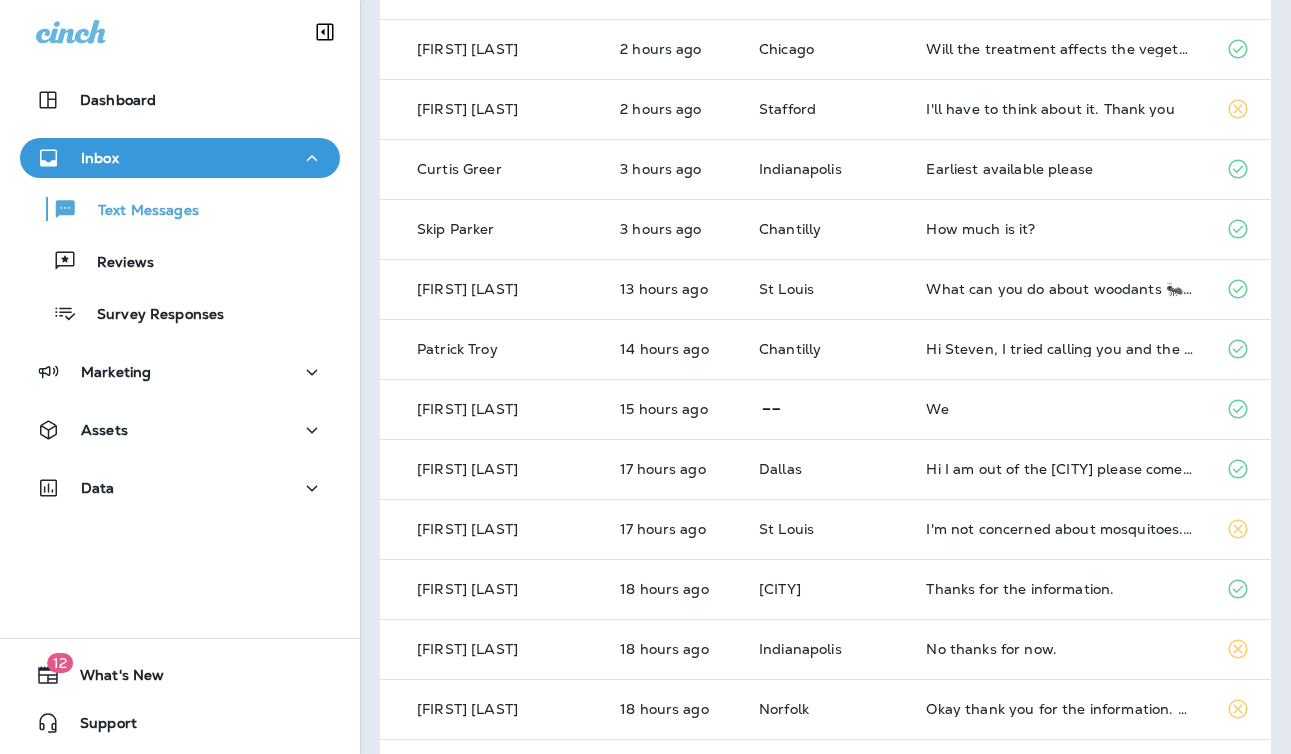 scroll, scrollTop: 1755, scrollLeft: 0, axis: vertical 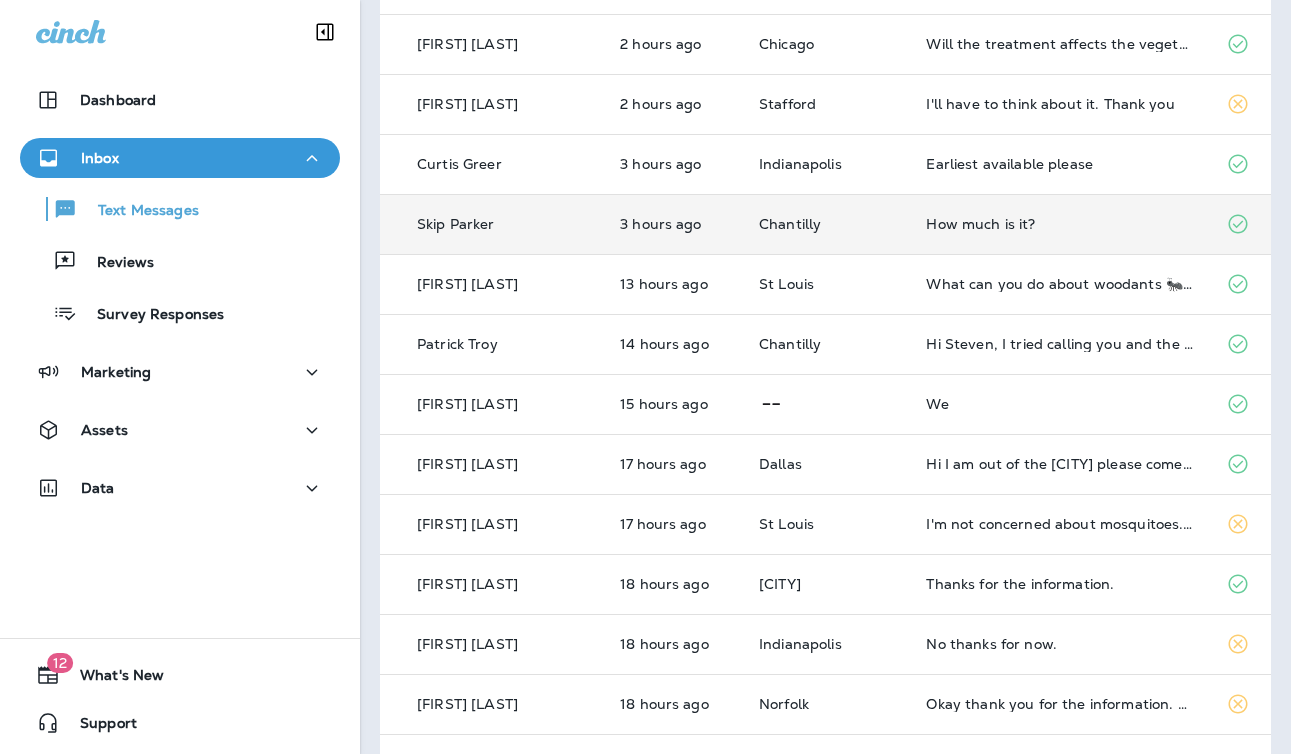 click on "Chantilly" at bounding box center (826, 224) 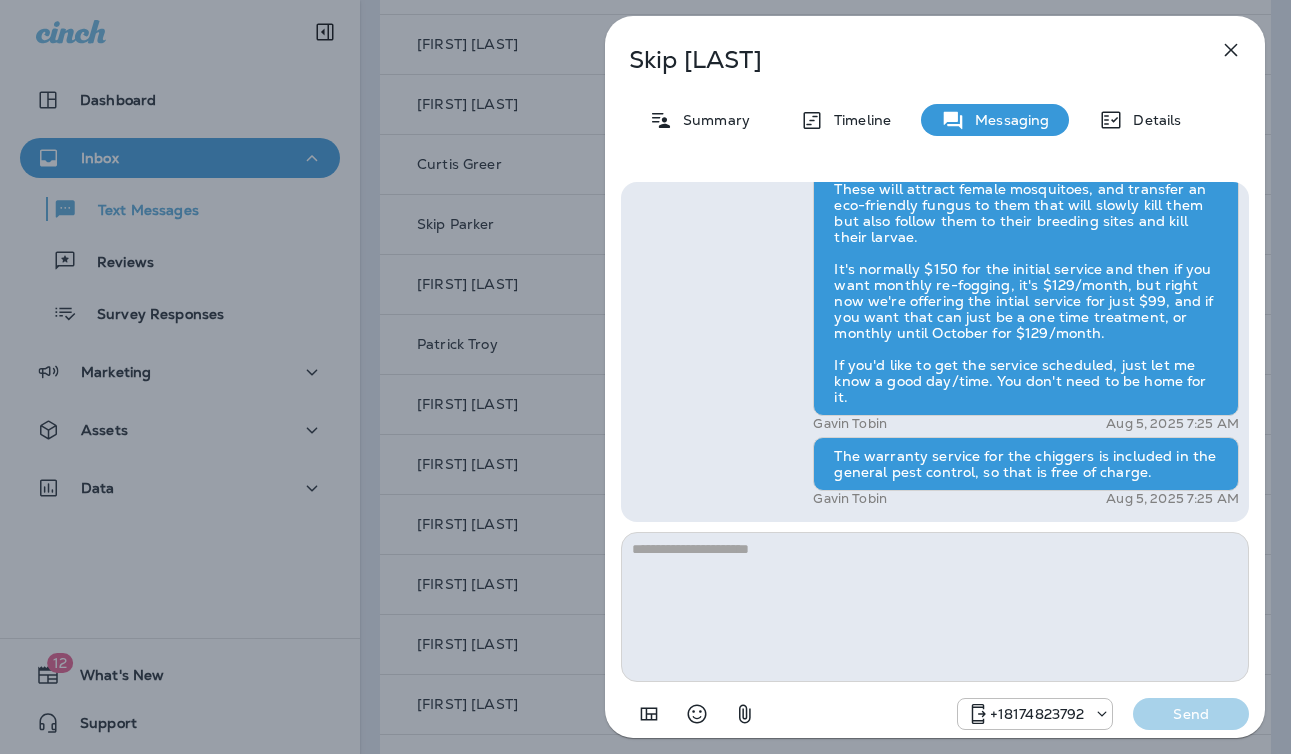 click on "[FIRST] [LAST] [DATE] [TIME] [FIRST] [LAST] [DATE] [TIME] [PHONE] [DATE] [TIME] [FIRST] [LAST] [DATE] [TIME] [PHONE] [DATE] [TIME] [FIRST] [LAST] [DATE] [TIME]" at bounding box center [645, 377] 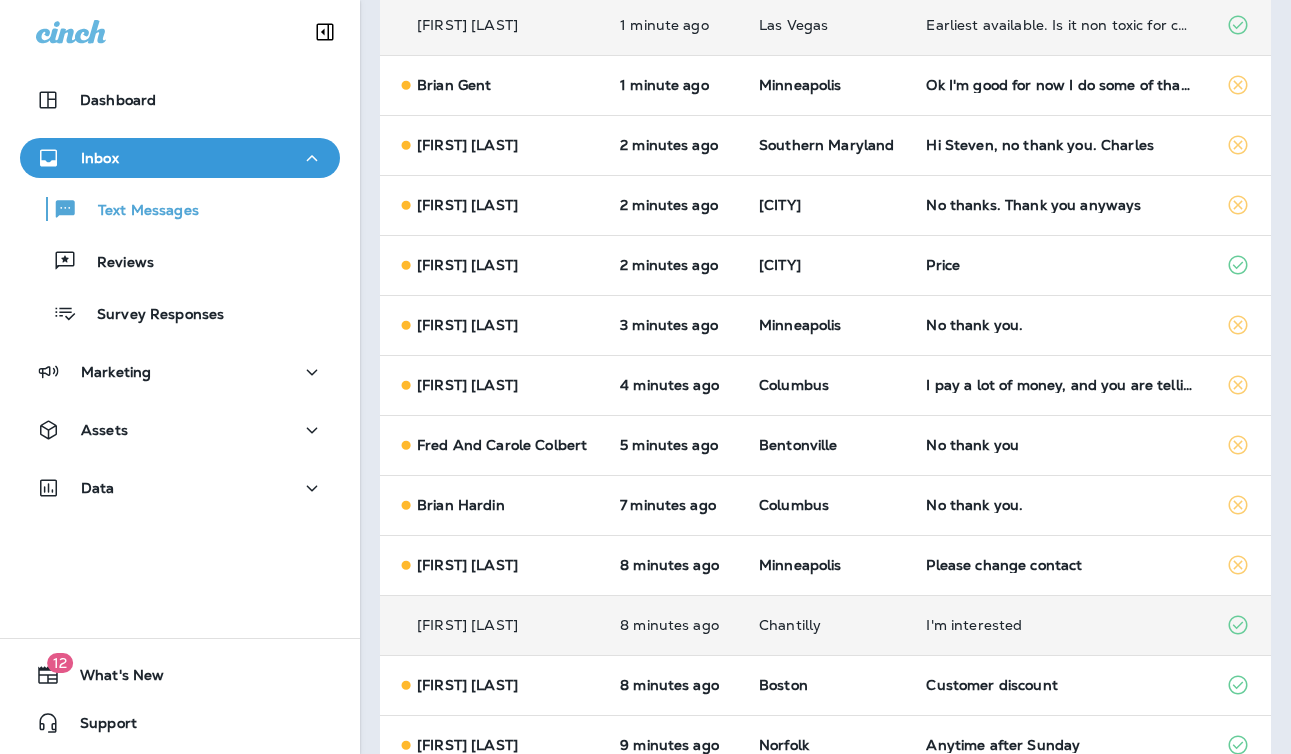 scroll, scrollTop: 0, scrollLeft: 0, axis: both 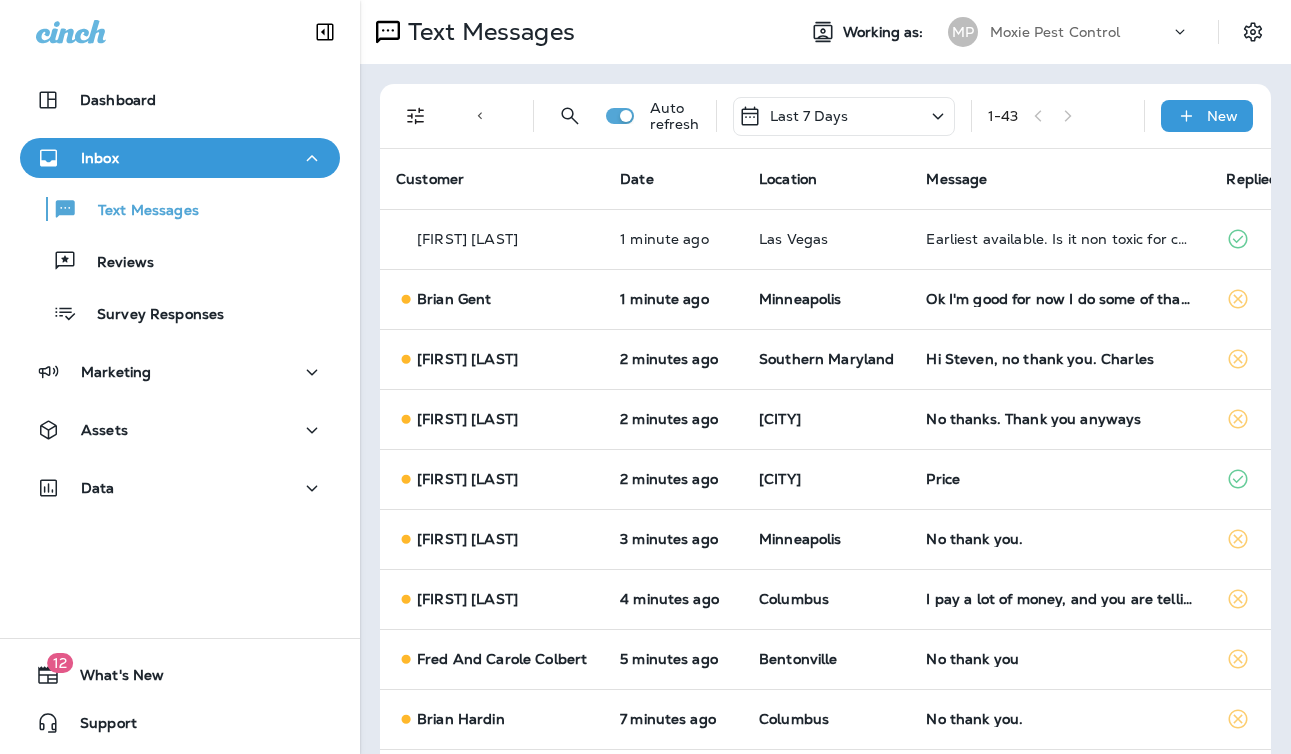 click on "Last 7 Days" at bounding box center (844, 116) 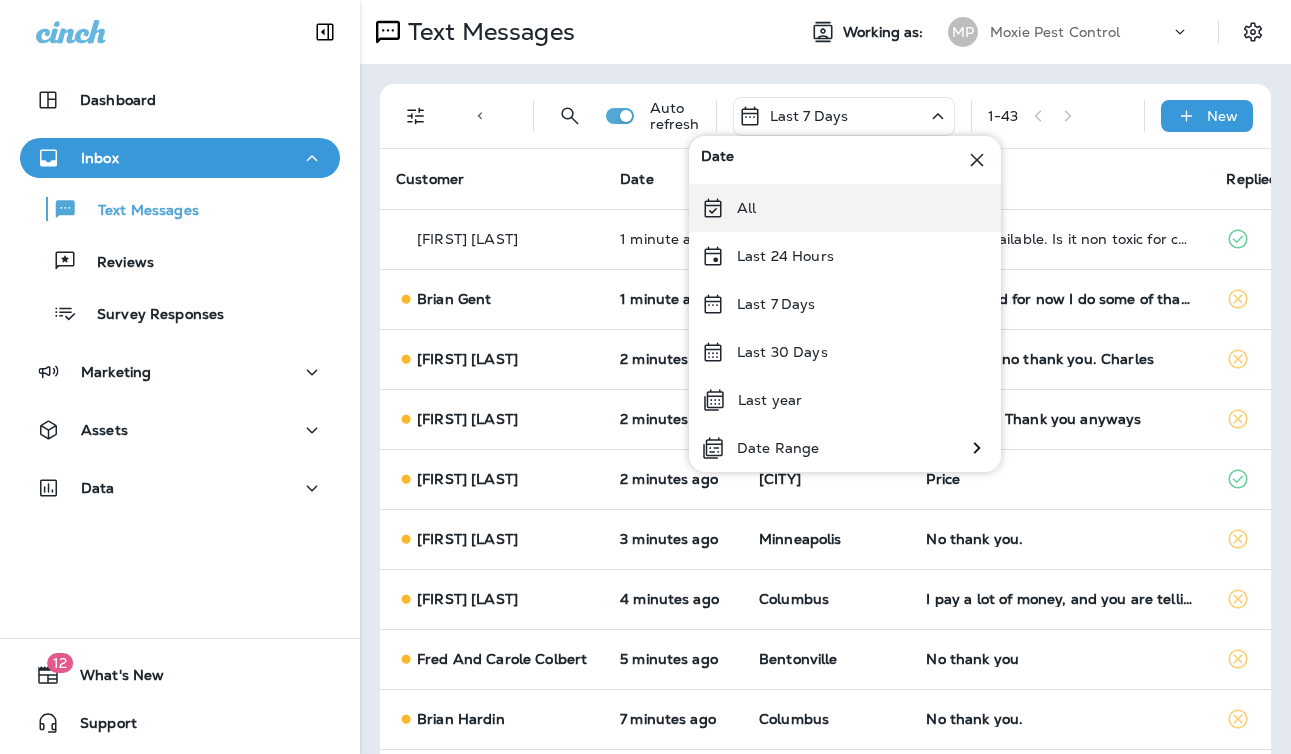 click on "All" at bounding box center (845, 208) 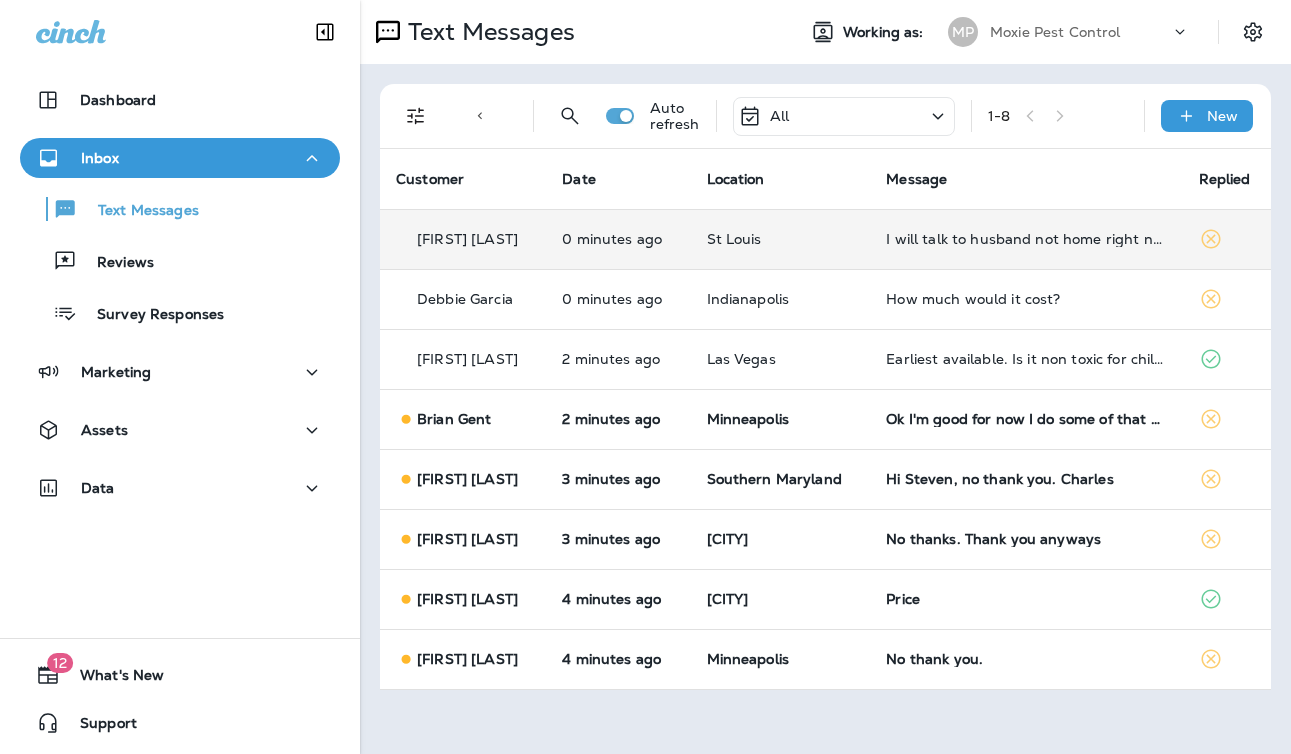 click on "St Louis" at bounding box center [781, 239] 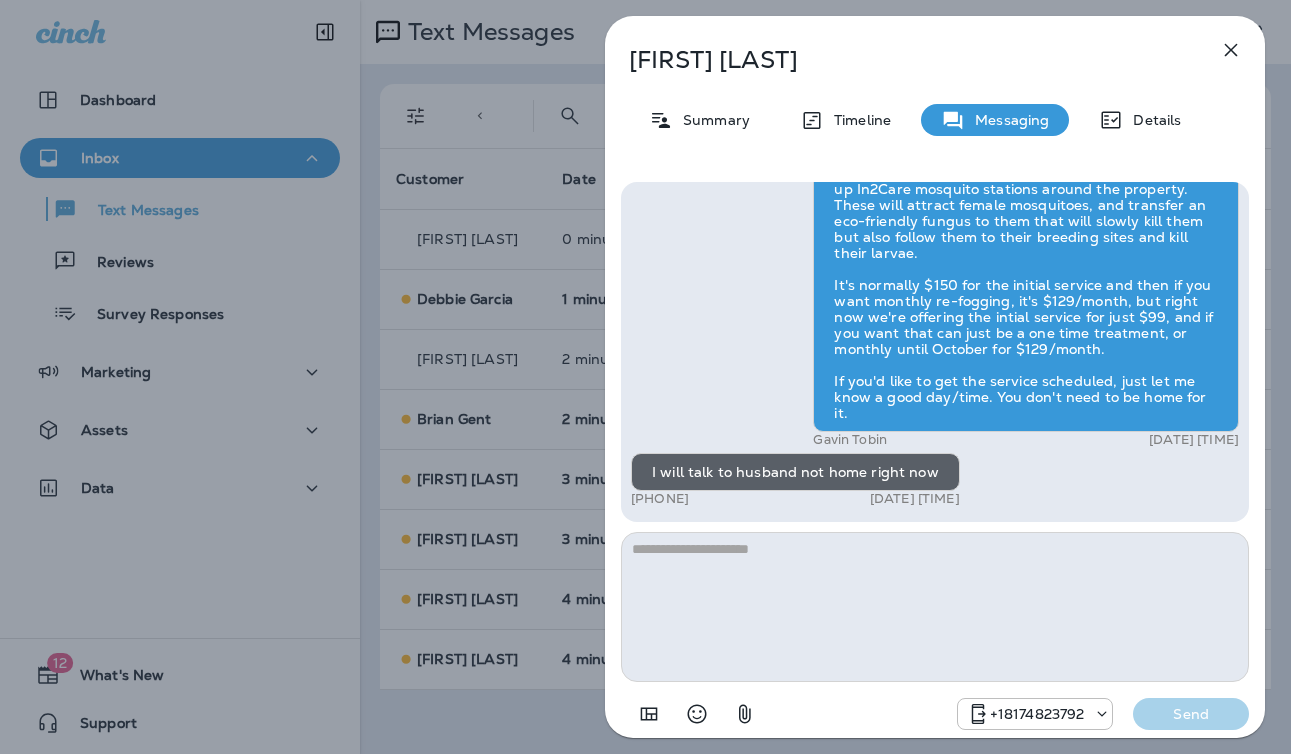 drag, startPoint x: 477, startPoint y: 323, endPoint x: 491, endPoint y: 322, distance: 14.035668 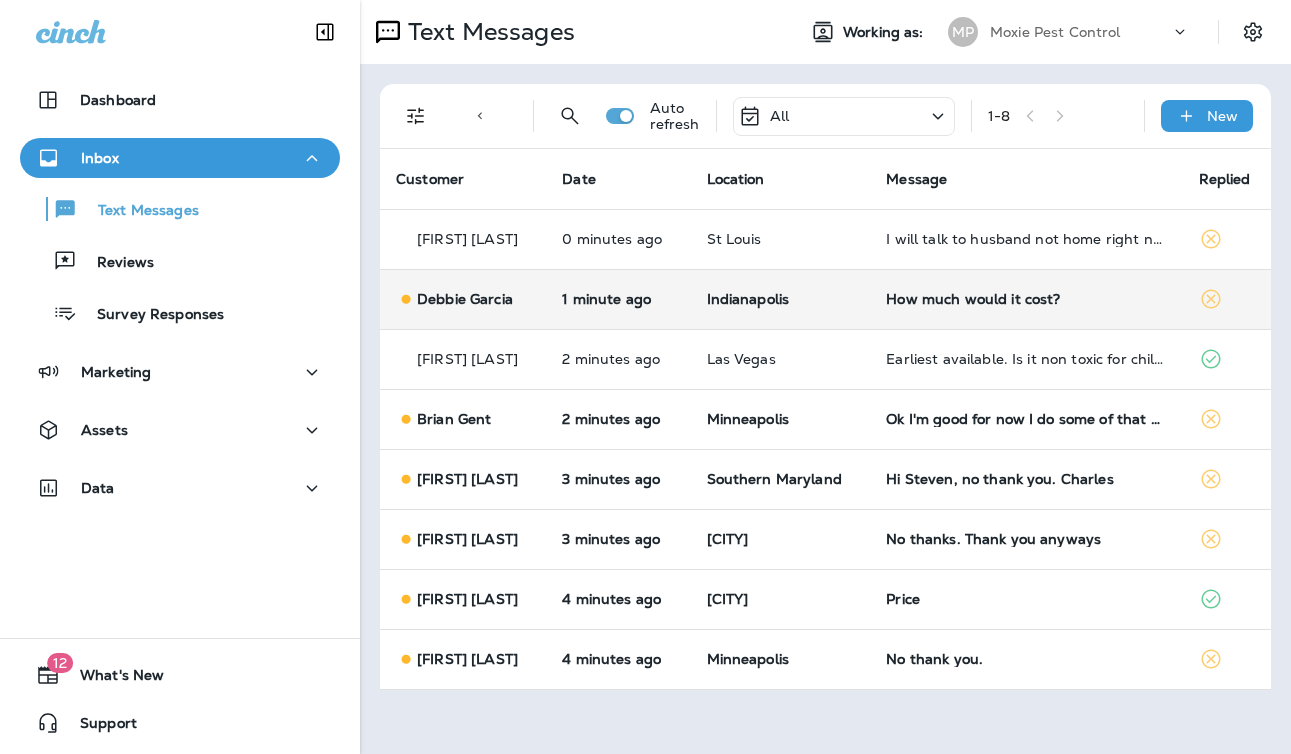 click on "Indianapolis" at bounding box center [781, 299] 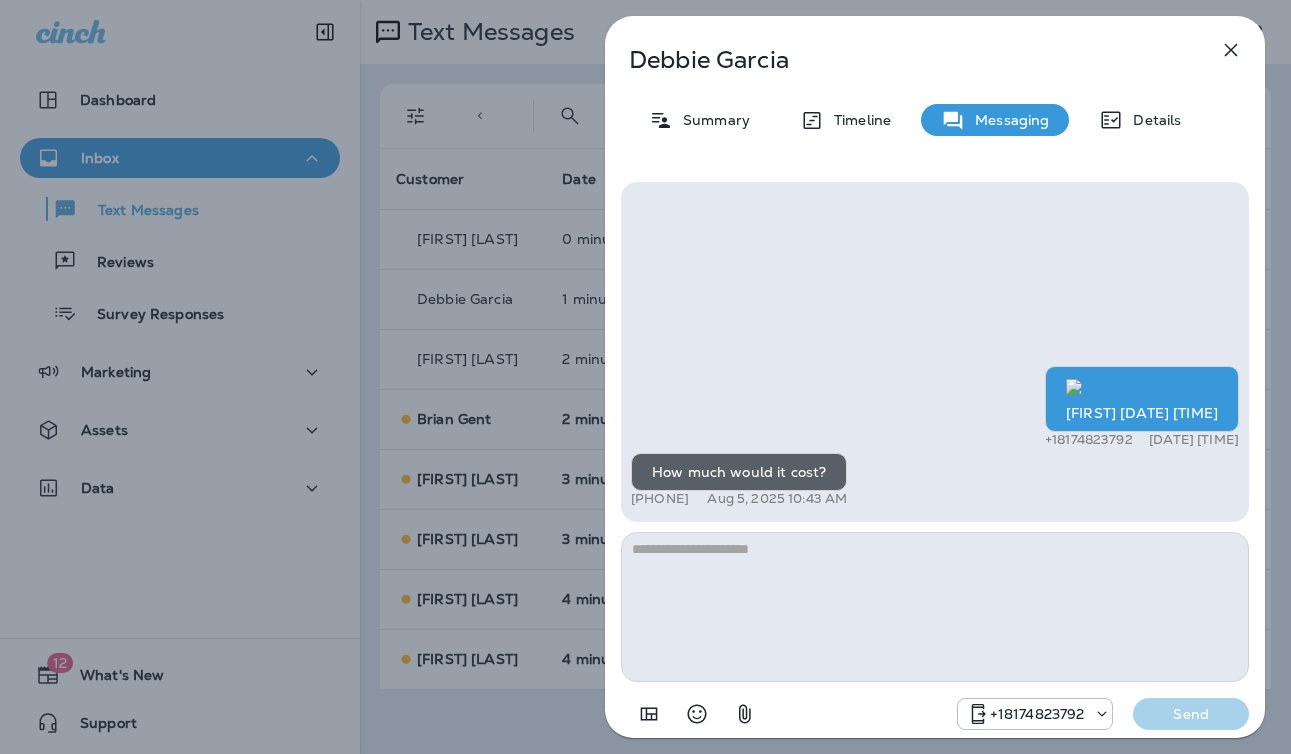 click at bounding box center (935, 607) 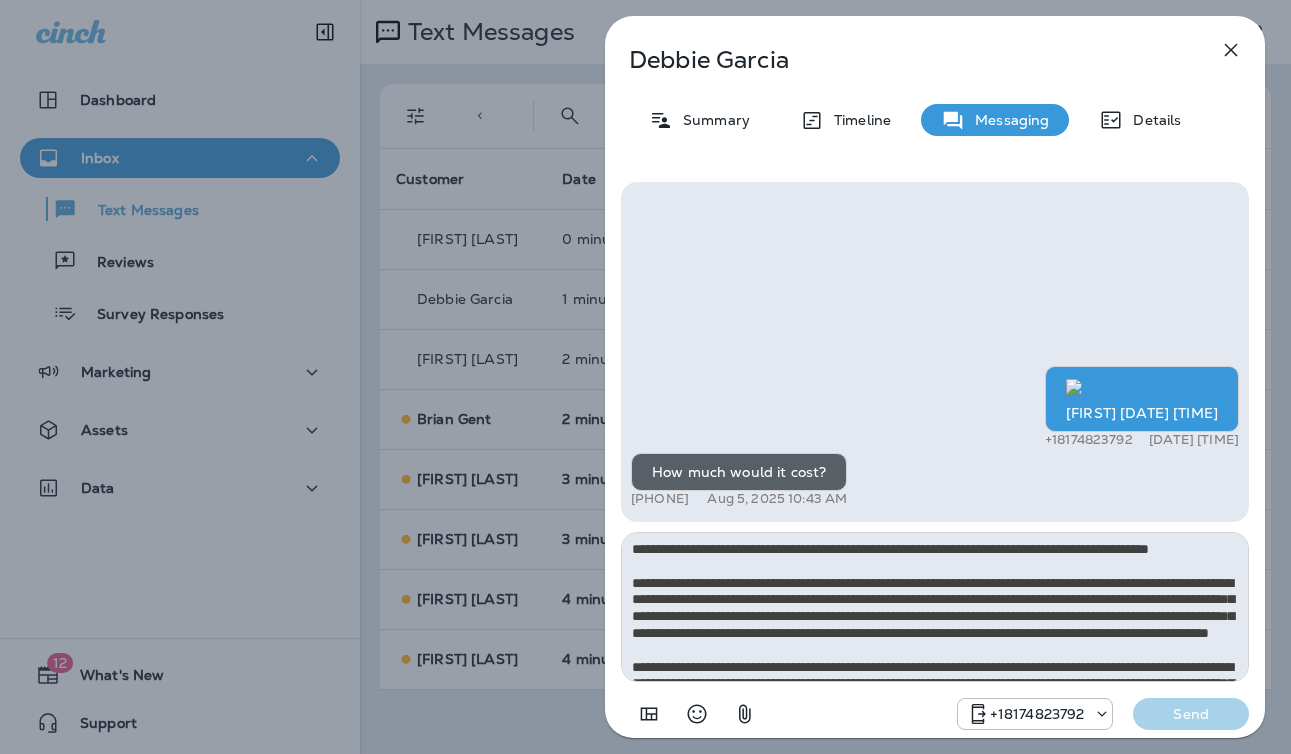 scroll, scrollTop: 112, scrollLeft: 0, axis: vertical 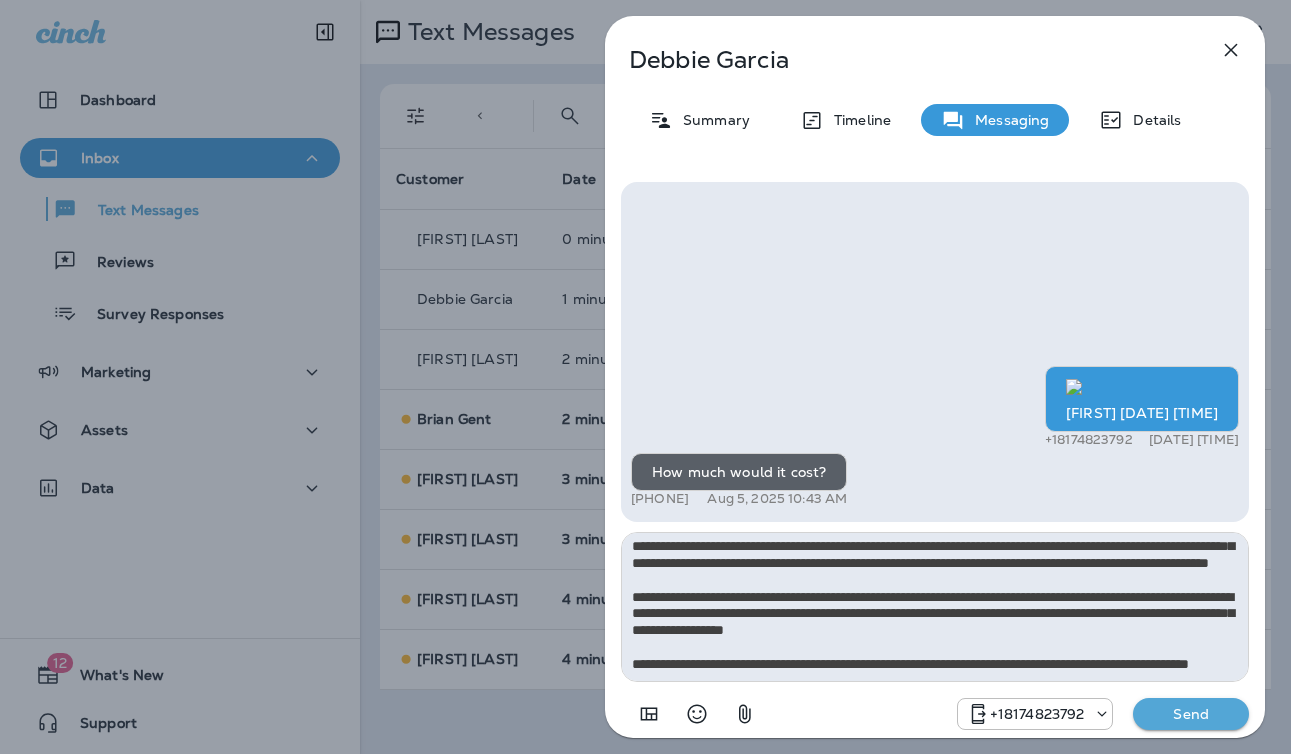 type on "**********" 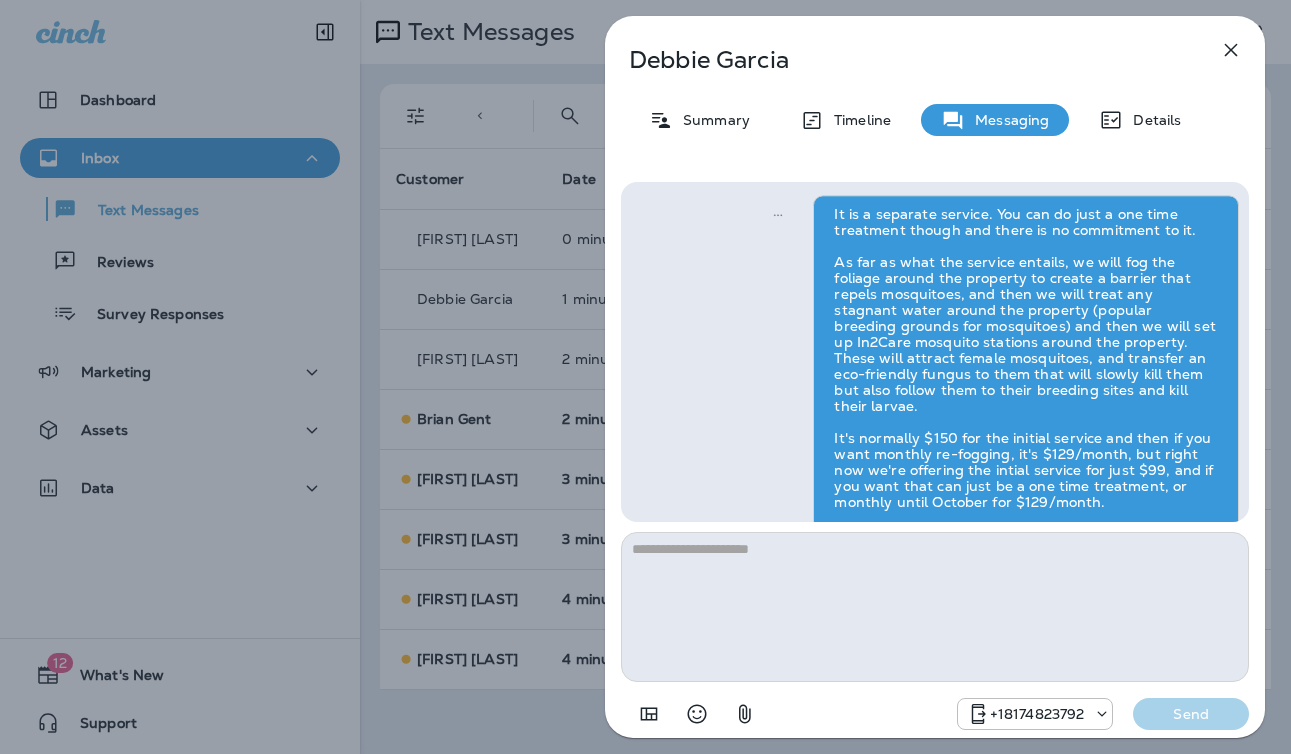 scroll, scrollTop: 0, scrollLeft: 0, axis: both 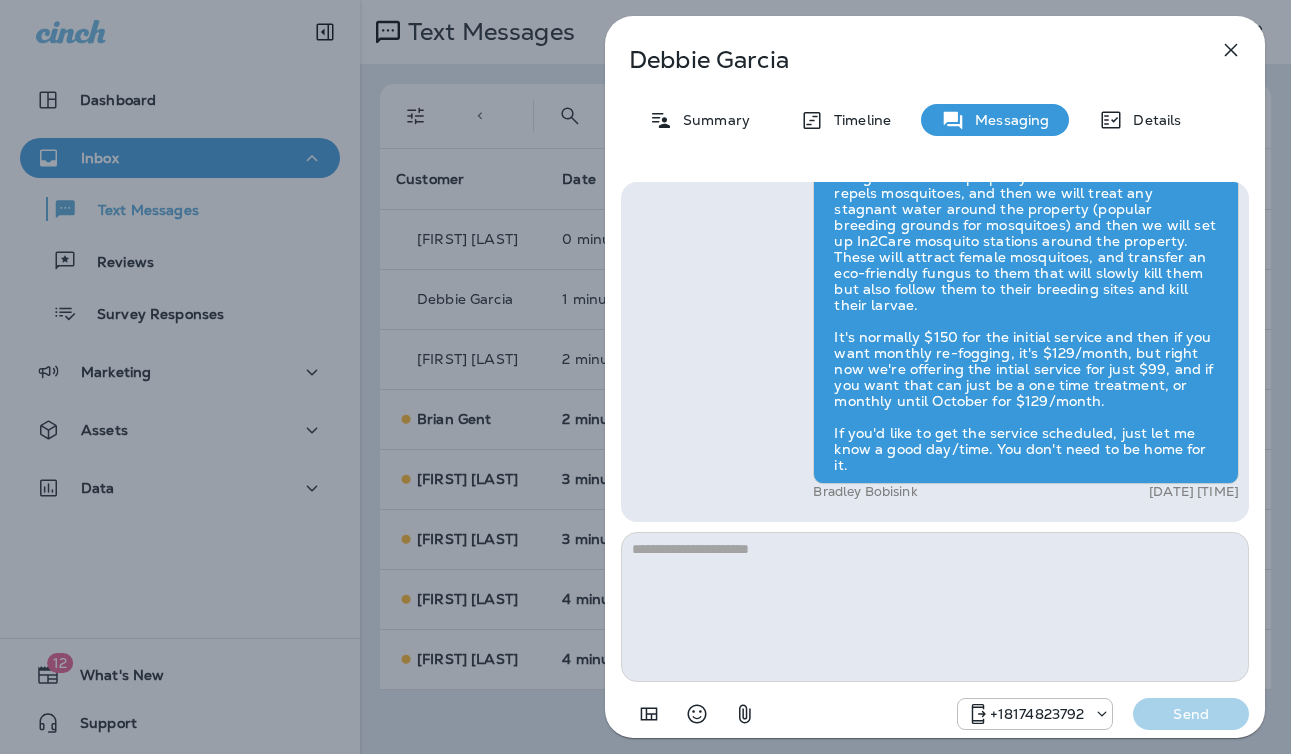 click on "[FIRST] [LAST] [DATE] [TIME] [PHONE] [DATE] [TIME] [FIRST] [LAST] [DATE] [TIME]" at bounding box center (645, 377) 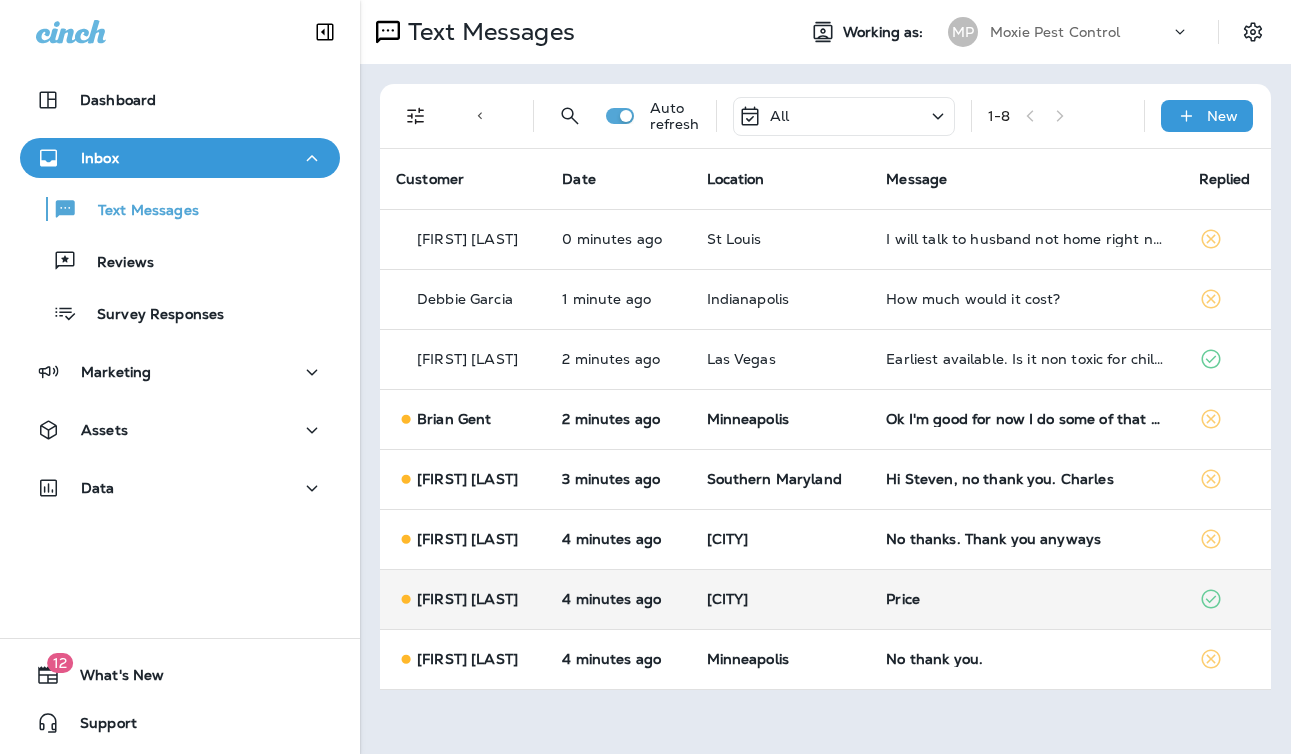 click on "[CITY]" at bounding box center [781, 599] 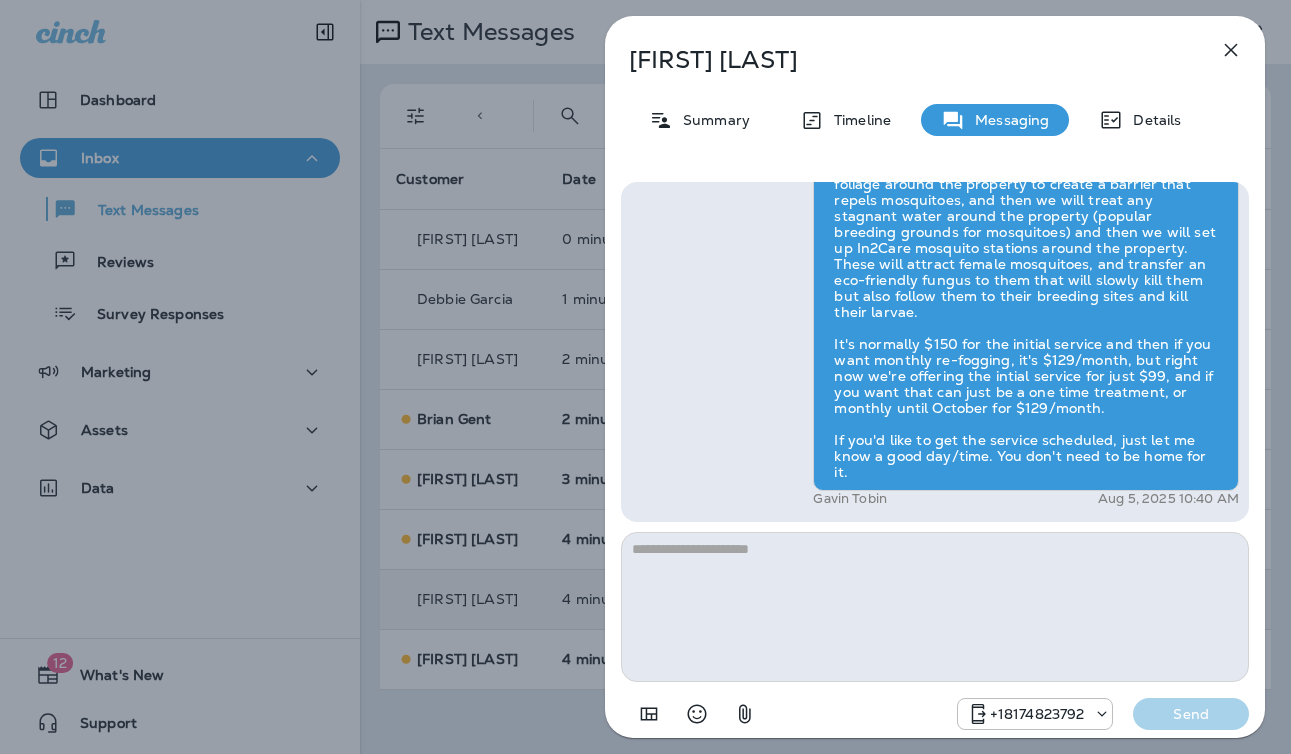 click on "[FIRST] [LAST] [DATE] [TIME] [PHONE] [DATE] [TIME] [FIRST] [LAST] [DATE] [TIME] [PHONE]" at bounding box center [645, 377] 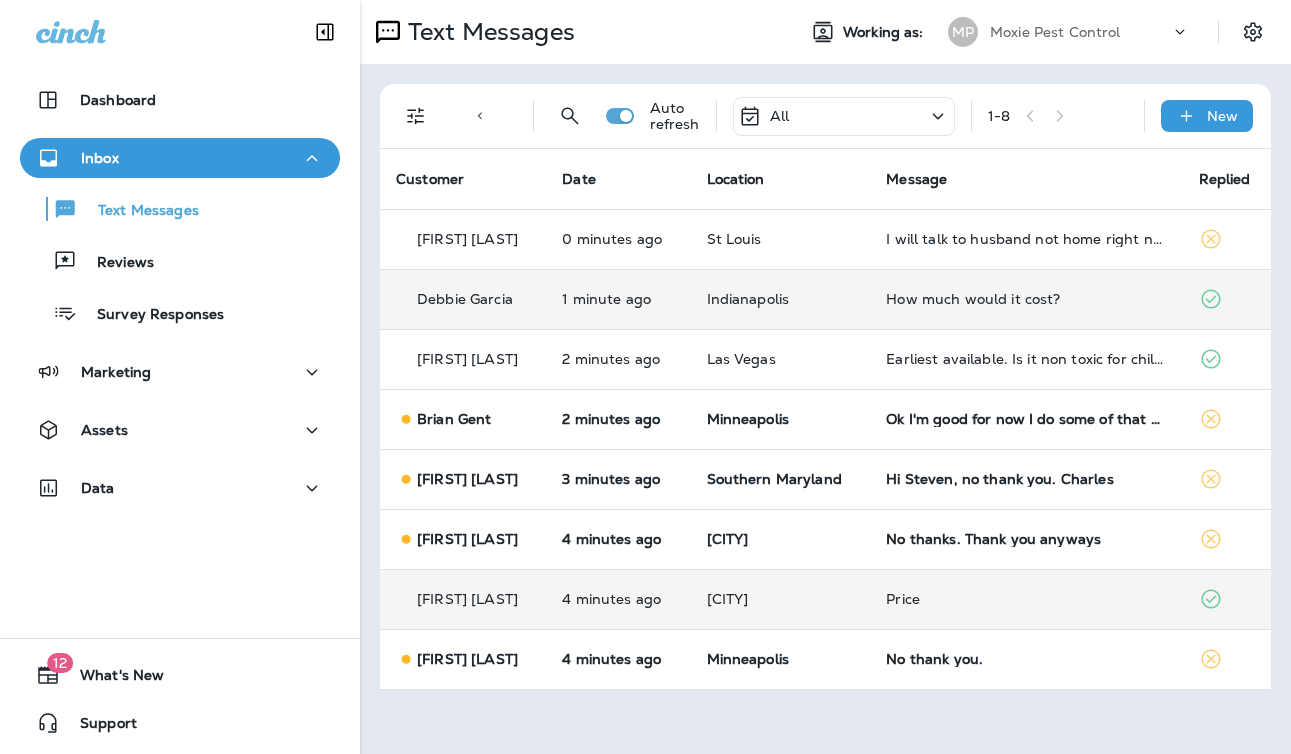 click on "Indianapolis" at bounding box center (781, 299) 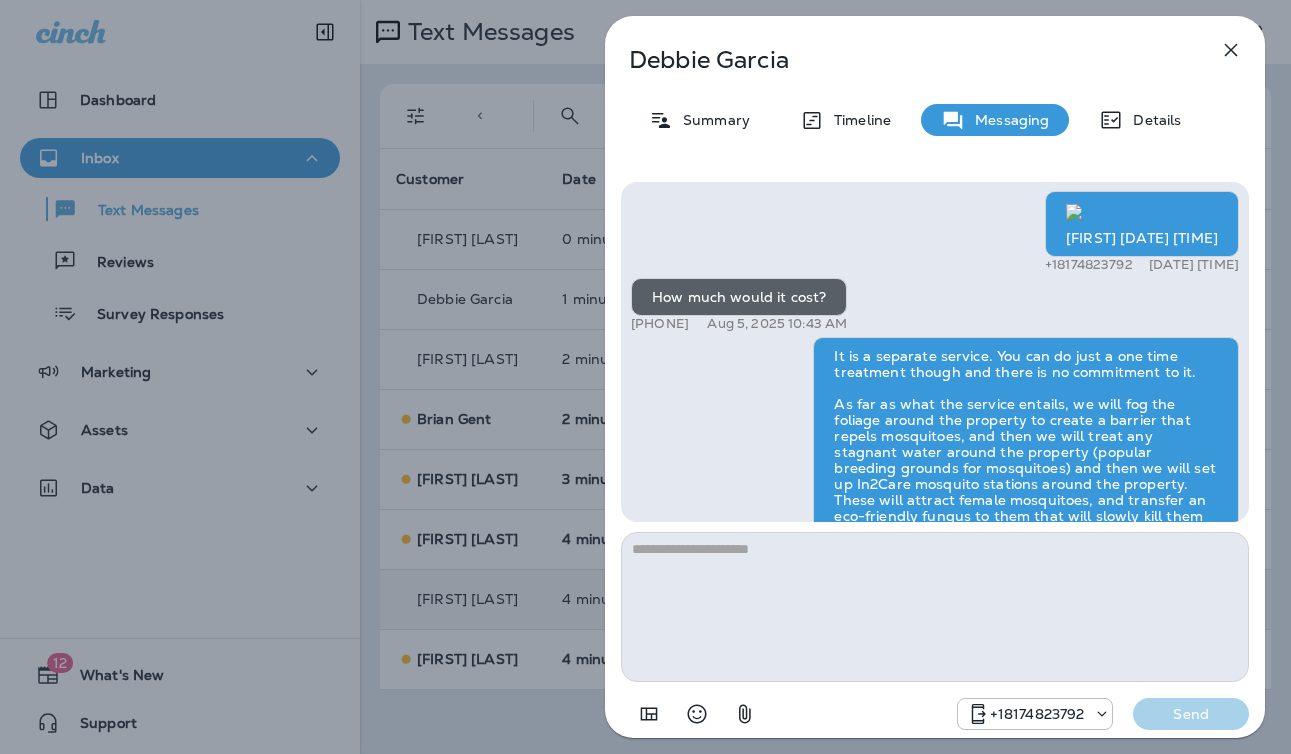 scroll, scrollTop: 1, scrollLeft: 0, axis: vertical 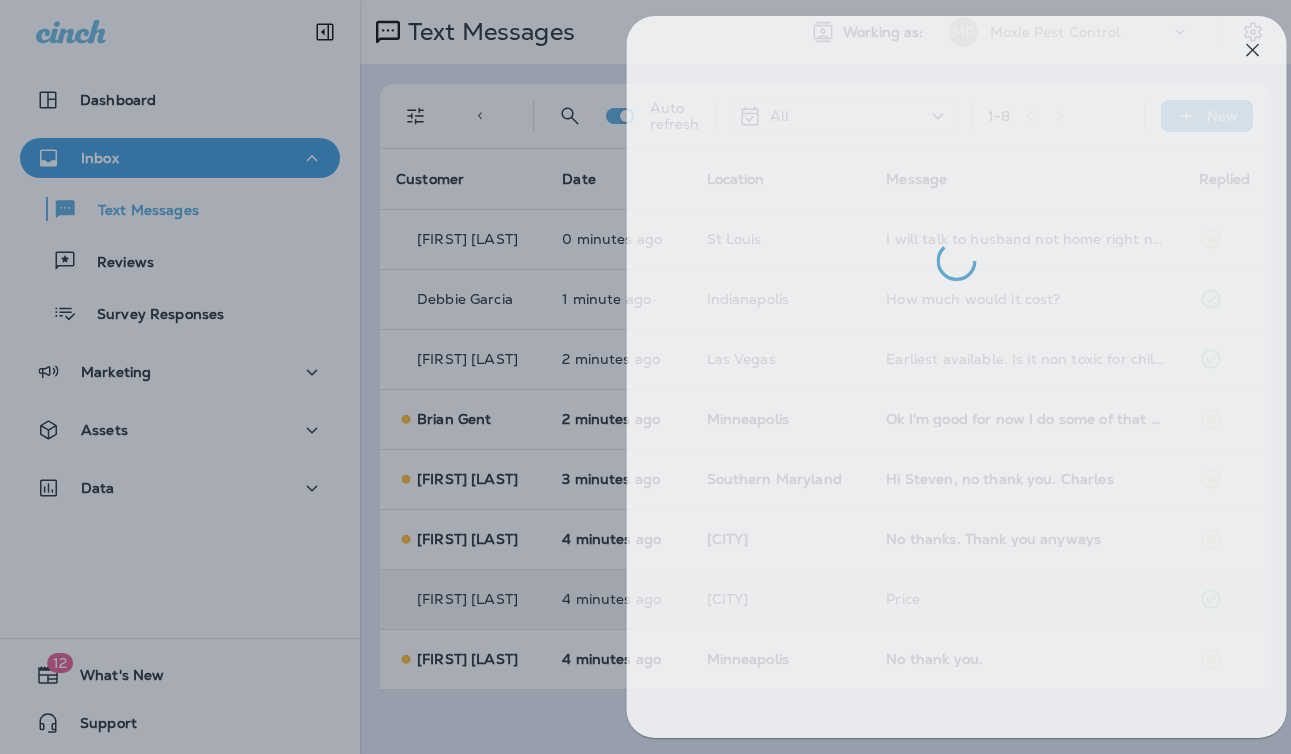 click at bounding box center (667, 377) 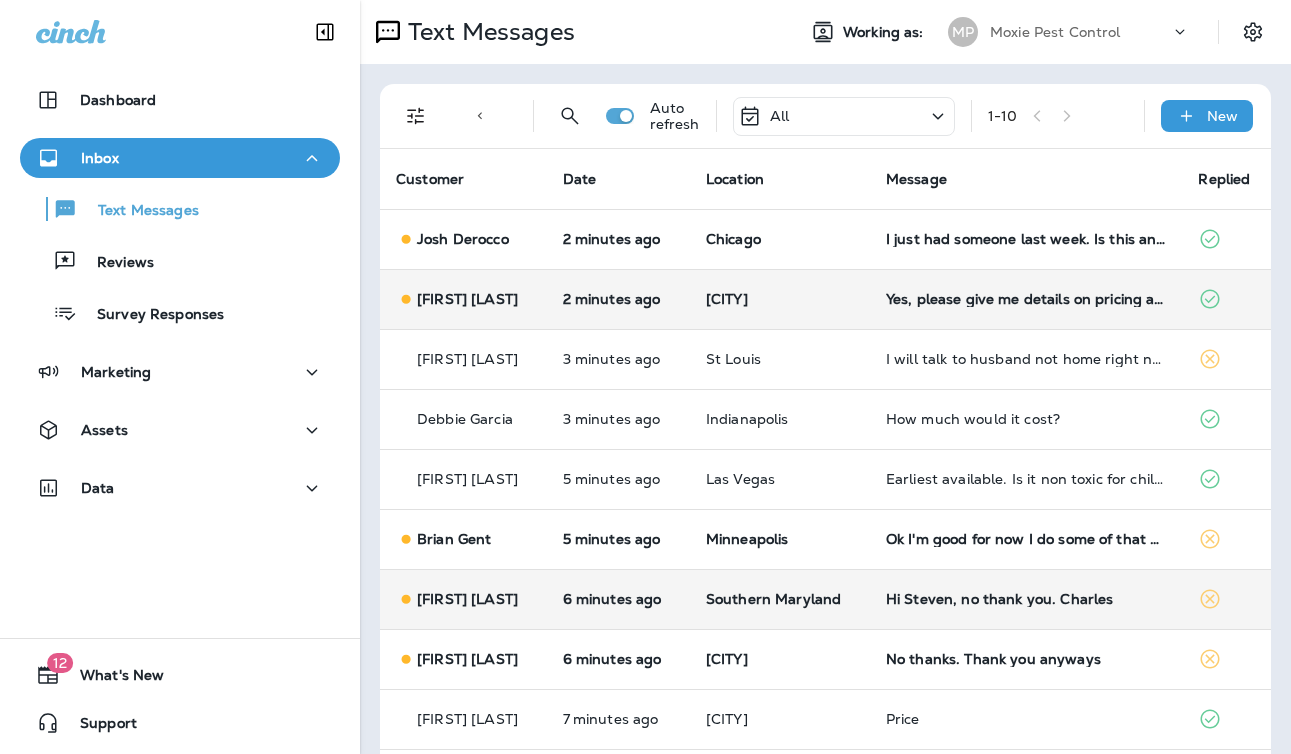 click on "[CITY]" at bounding box center [780, 299] 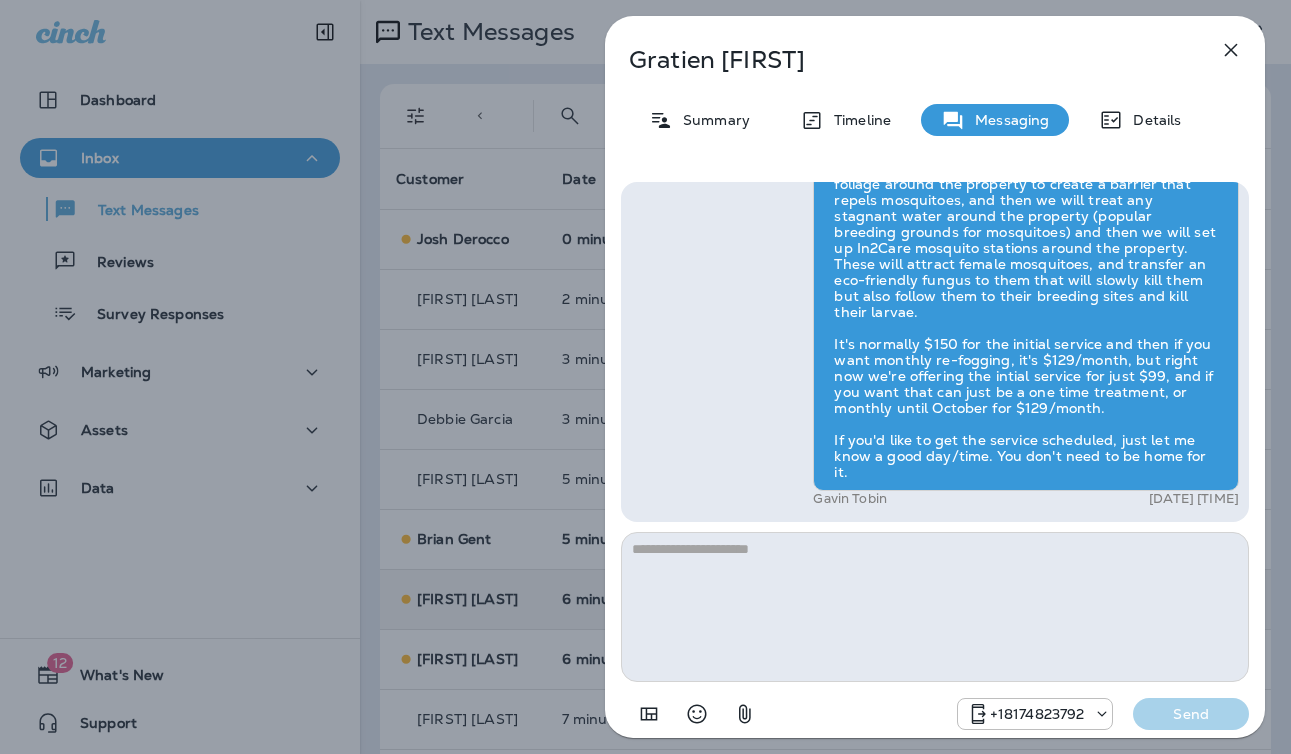 click on "Gratien   Jamail Summary   Timeline   Messaging   Details   Hi Gratien , this is Steven with Moxie Pest Control. We know Summer brings out the mosquitoes—and with the Summer season here, I’d love to get you on our schedule to come help take care of that. Just reply here if you're interested, and I'll let you know the details!
Reply STOP to optout [PHONE] Aug 5, 2025 10:27 AM Yes, please give me details on pricing and frequency [PHONE] Aug 5, 2025 10:45 AM Gavin Tobin Aug 5, 2025 10:46 AM [PHONE] Send" at bounding box center (645, 377) 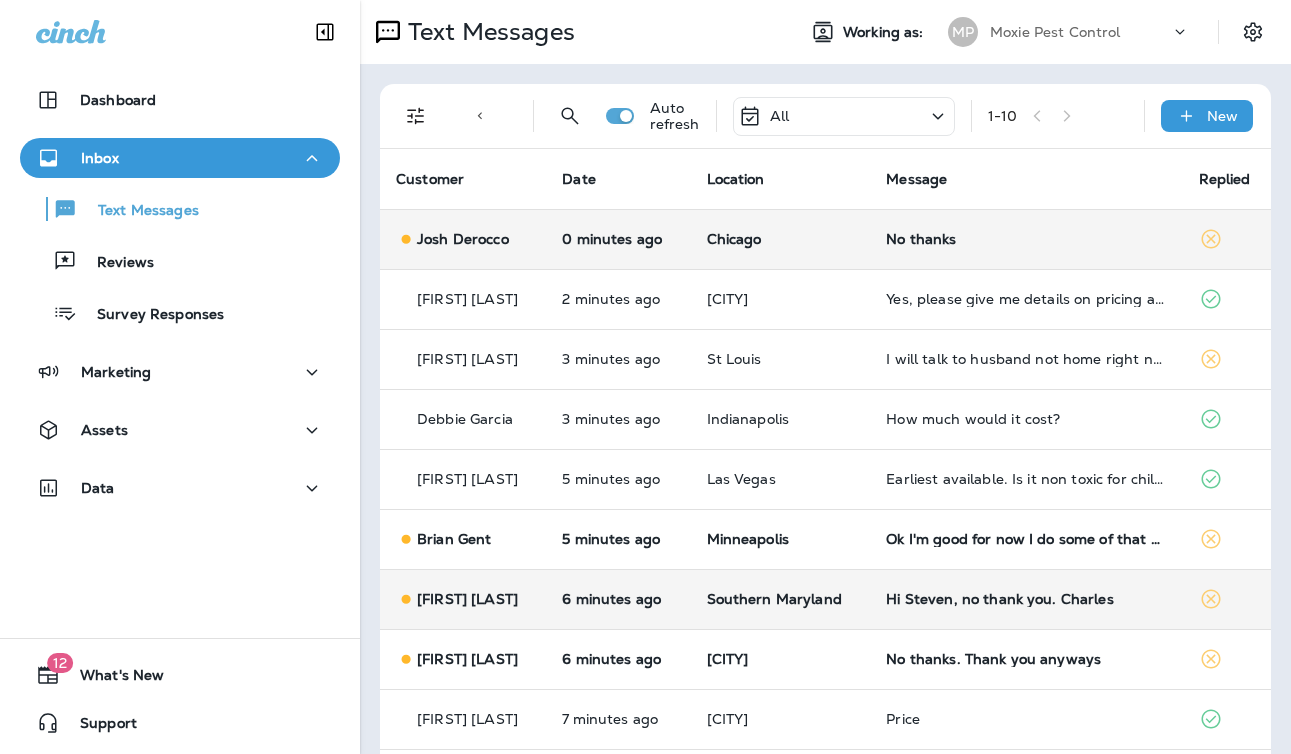 click on "Chicago" at bounding box center [781, 239] 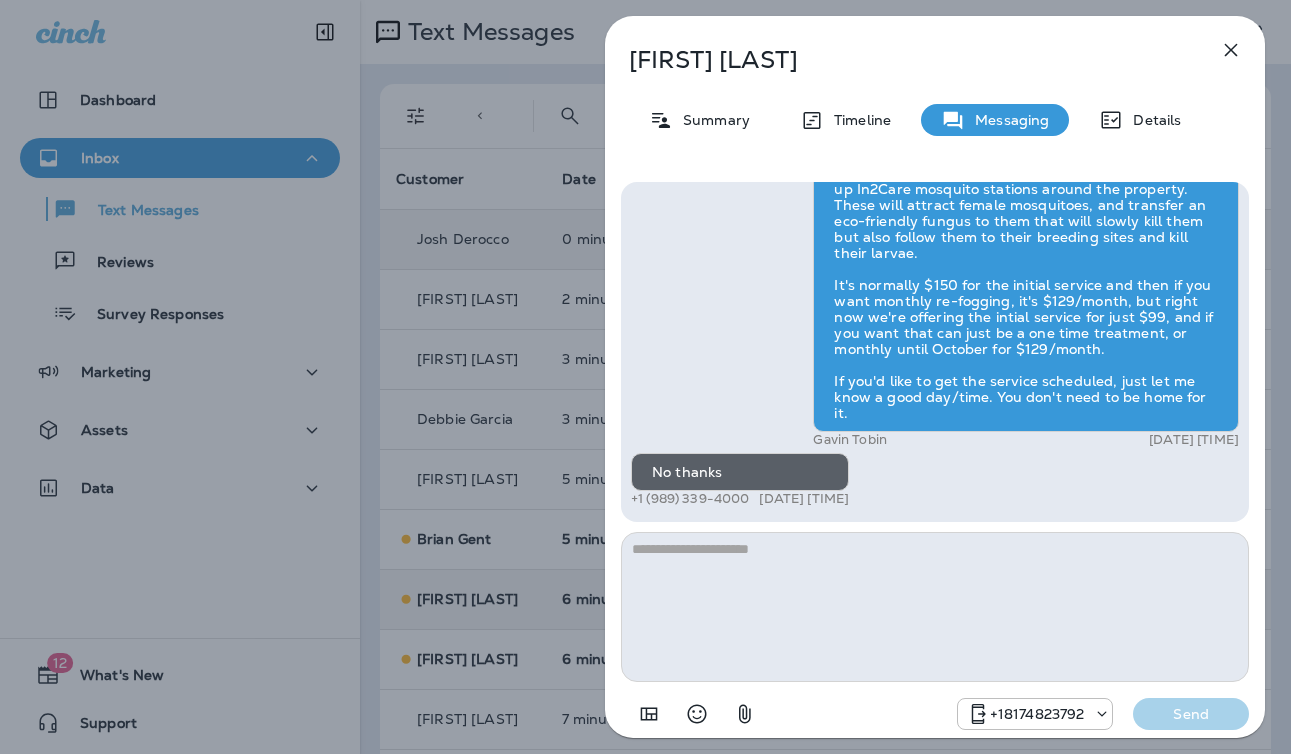 click on "[FIRST] [LAST] [DATE] [TIME] [FIRST] [LAST] [DATE] [TIME] [PHONE] [DATE] [TIME] [FIRST] [LAST] [DATE] [TIME] [PHONE]" at bounding box center [645, 377] 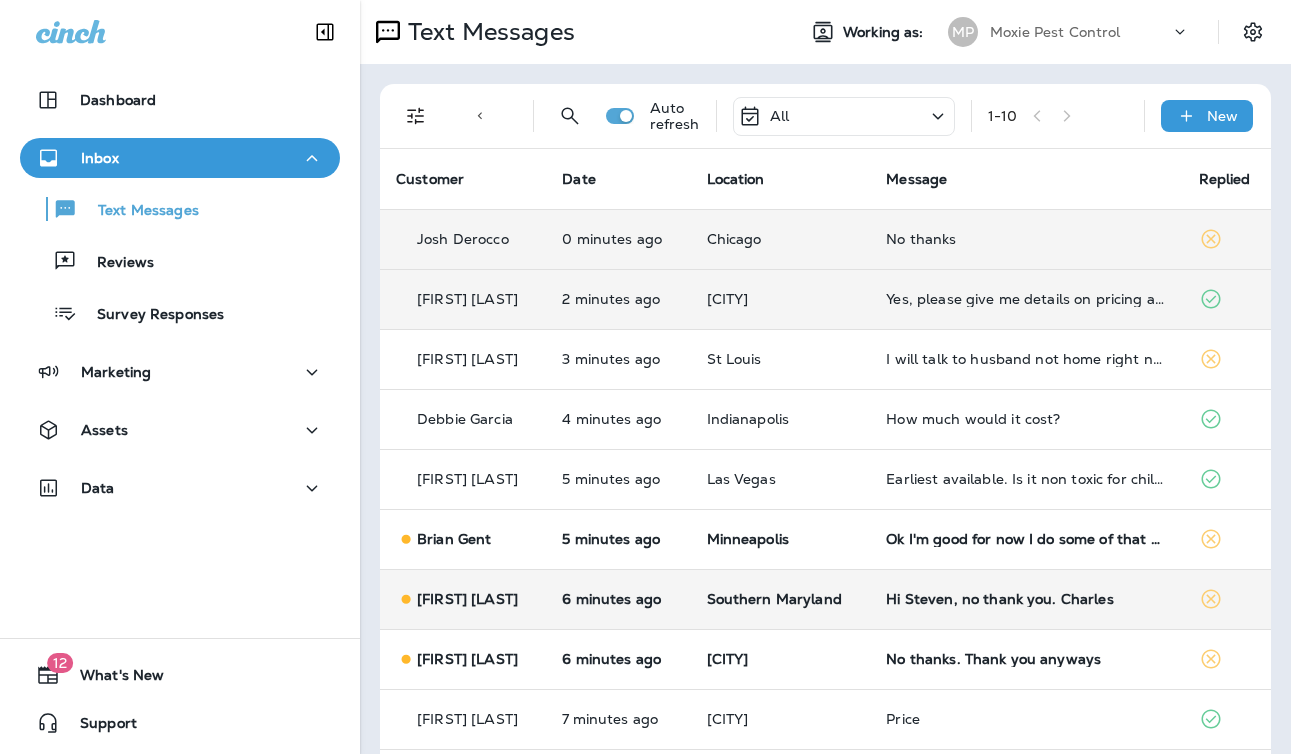 click on "[CITY]" at bounding box center (781, 299) 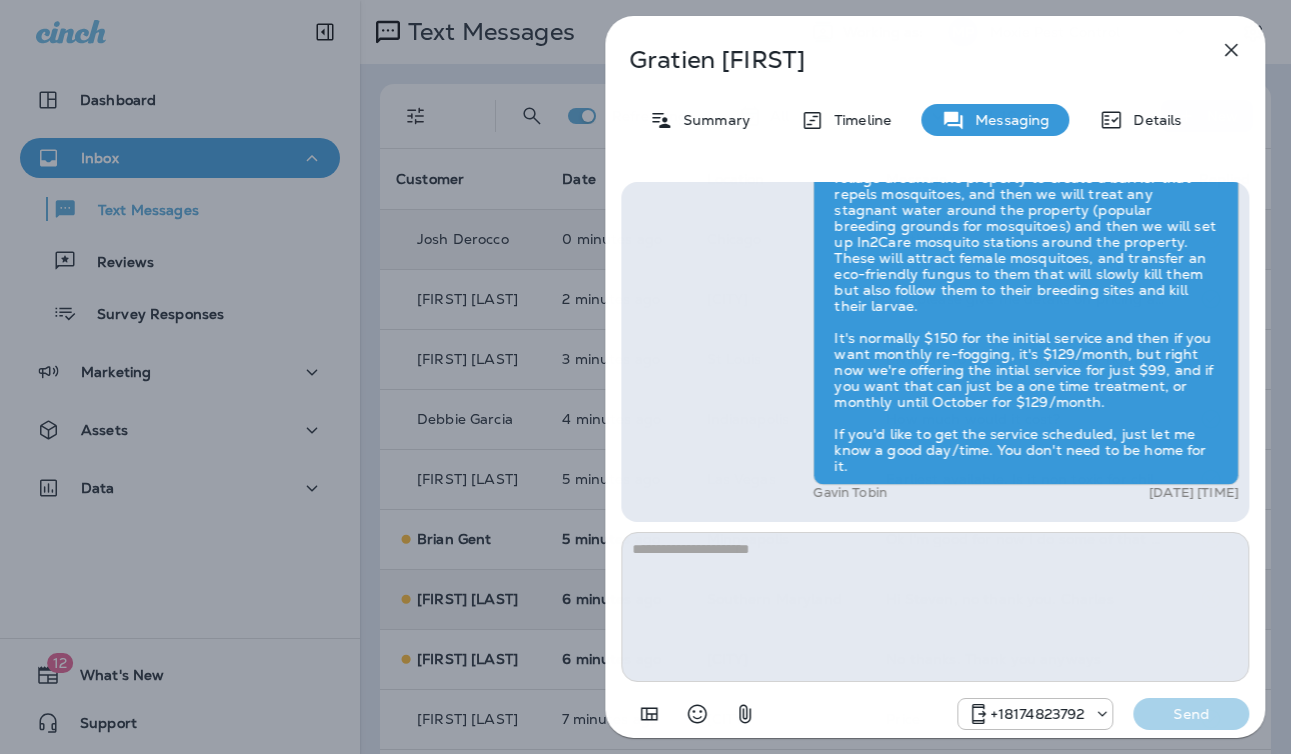 click on "Gratien   Jamail Summary   Timeline   Messaging   Details   Hi Gratien , this is Steven with Moxie Pest Control. We know Summer brings out the mosquitoes—and with the Summer season here, I’d love to get you on our schedule to come help take care of that. Just reply here if you're interested, and I'll let you know the details!
Reply STOP to optout [PHONE] Aug 5, 2025 10:27 AM Yes, please give me details on pricing and frequency [PHONE] Aug 5, 2025 10:45 AM Gavin Tobin Aug 5, 2025 10:46 AM [PHONE] Send" at bounding box center (645, 377) 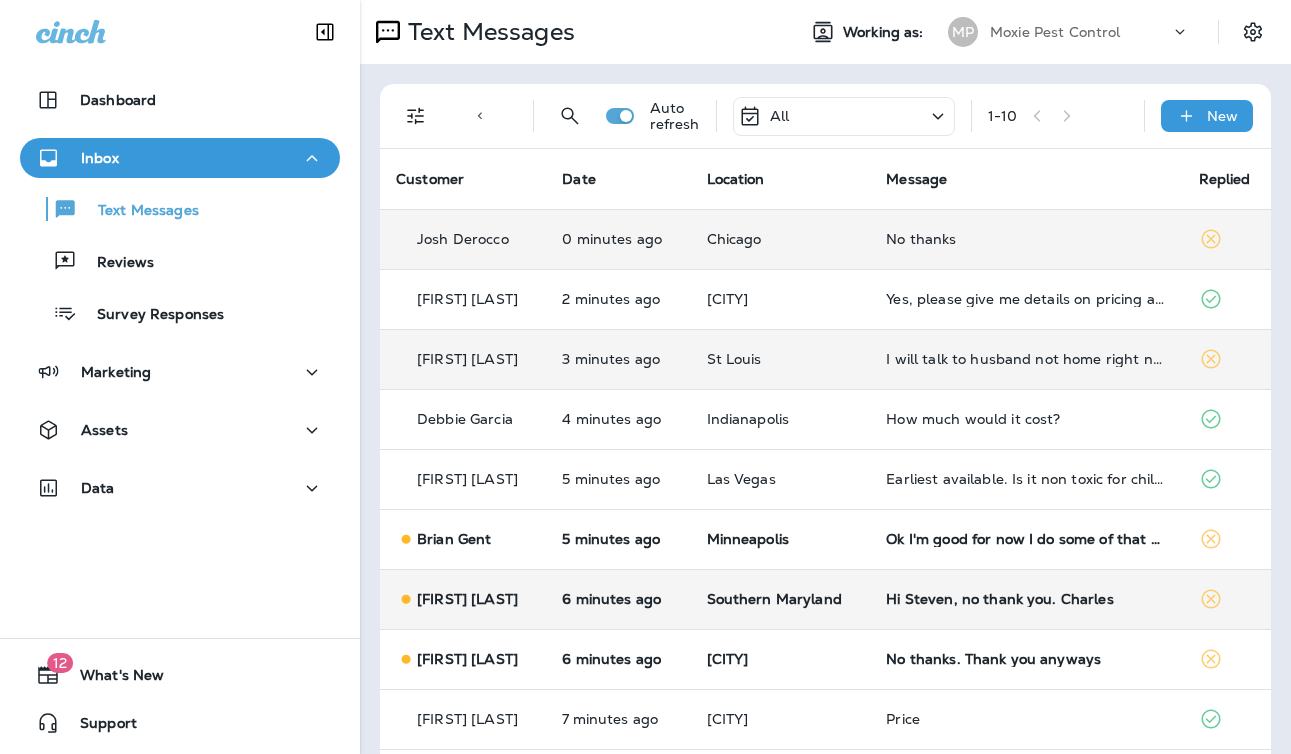 click on "St Louis" at bounding box center (781, 359) 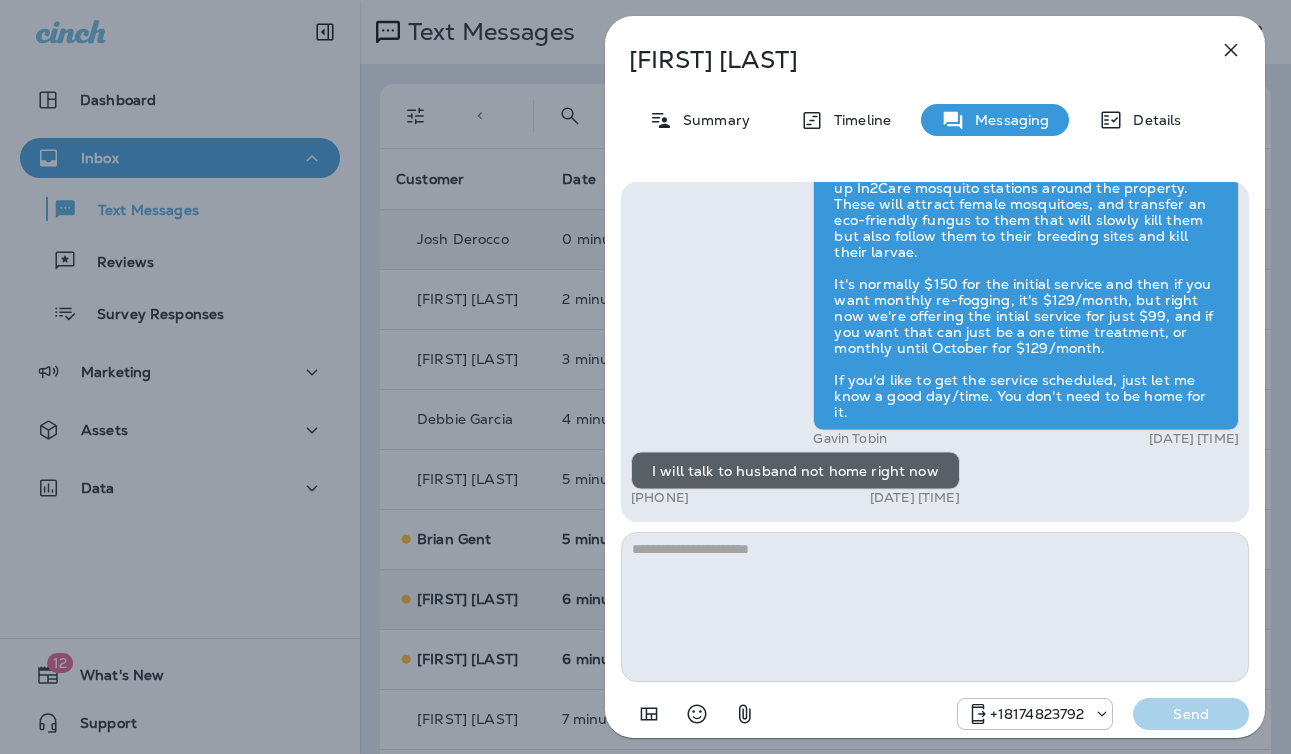 click on "[FIRST] [LAST] [DATE] [TIME] [FIRST] [LAST] [DATE] [TIME] [PHONE] [DATE] [TIME] [FIRST] [LAST] [DATE] [TIME] [PHONE]" at bounding box center (645, 377) 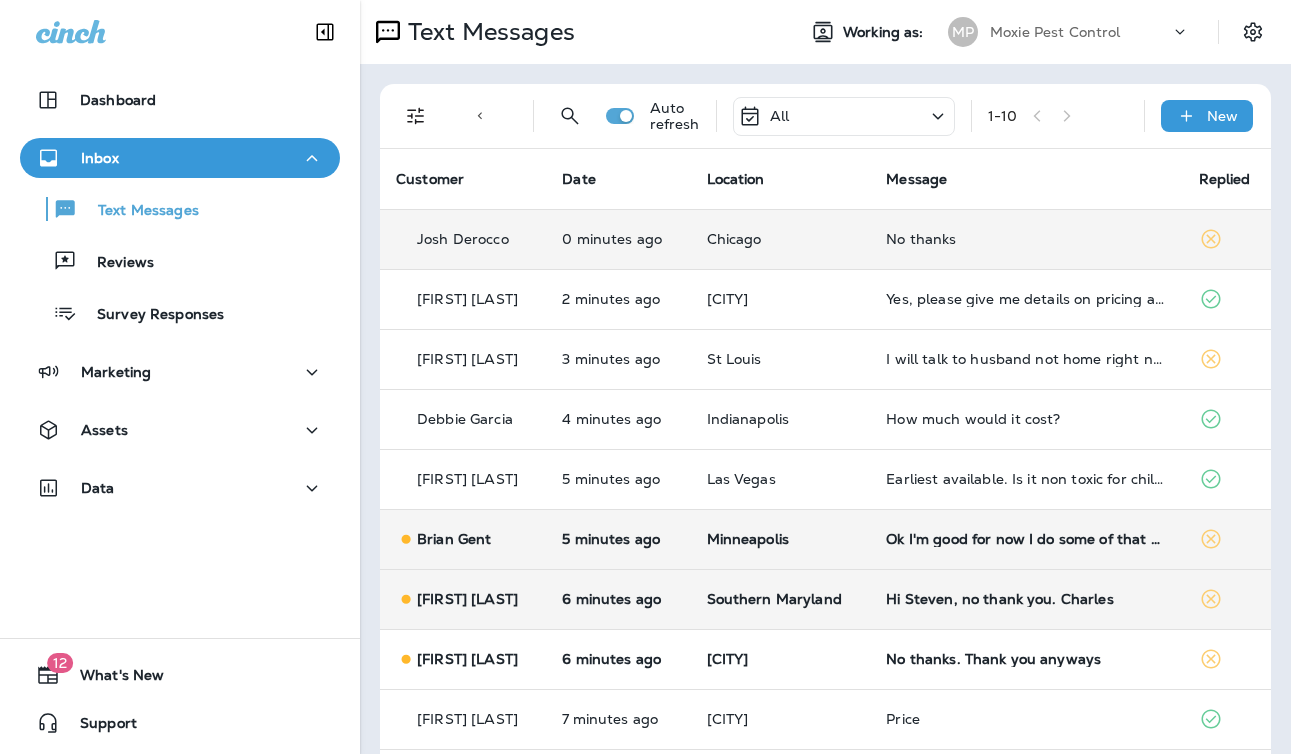 scroll, scrollTop: 76, scrollLeft: 0, axis: vertical 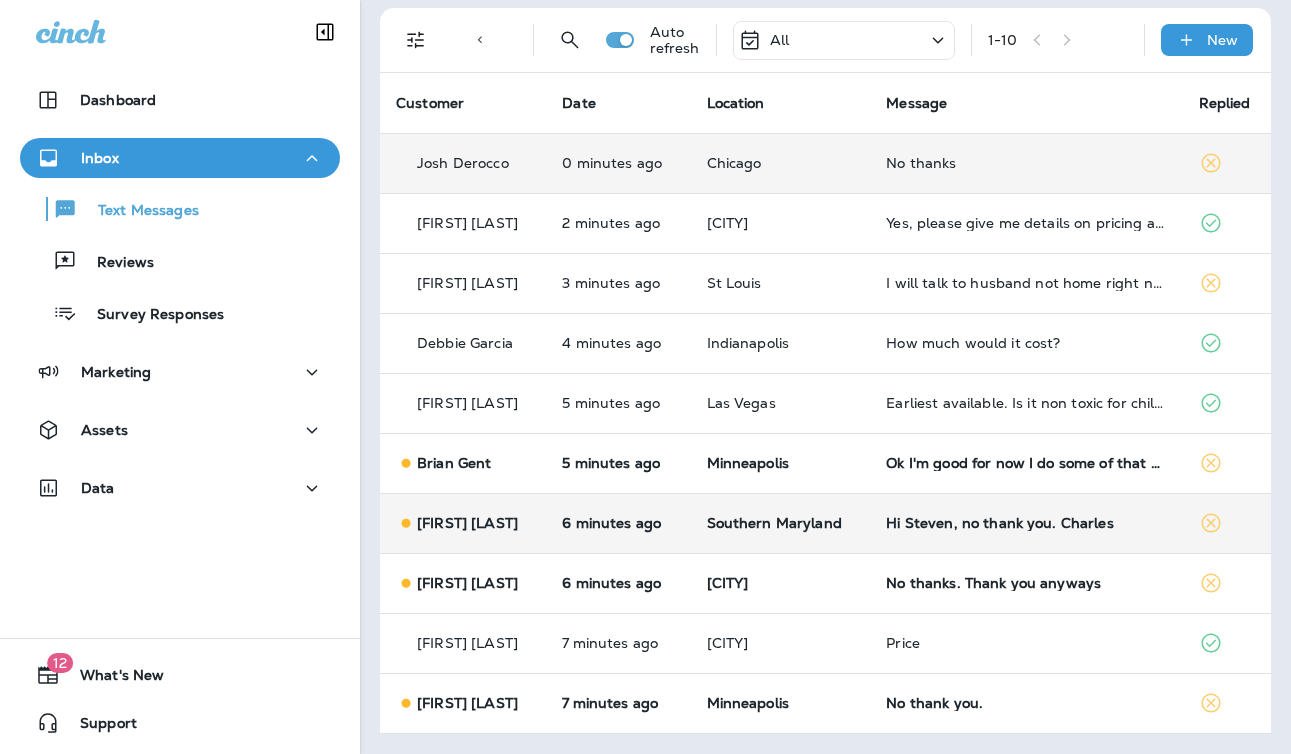 click on "Southern Maryland" at bounding box center (781, 523) 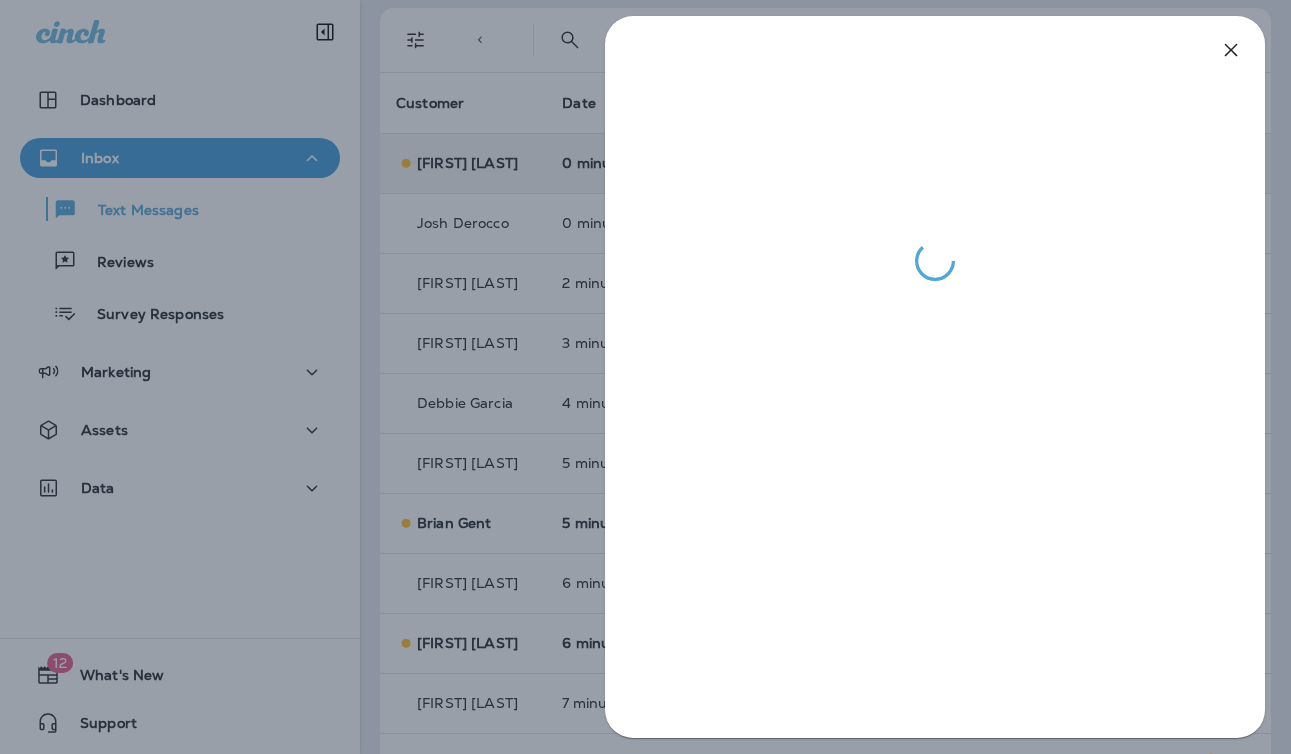 click at bounding box center [645, 377] 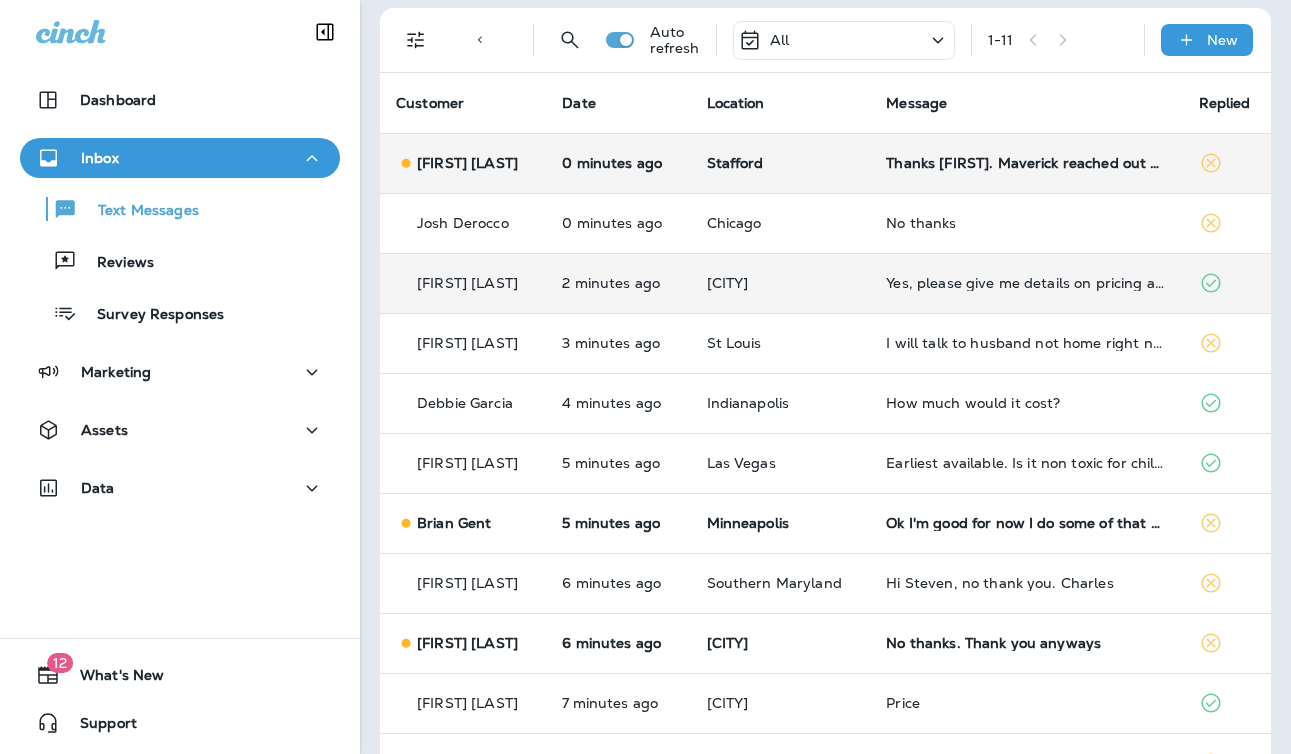 scroll, scrollTop: 0, scrollLeft: 0, axis: both 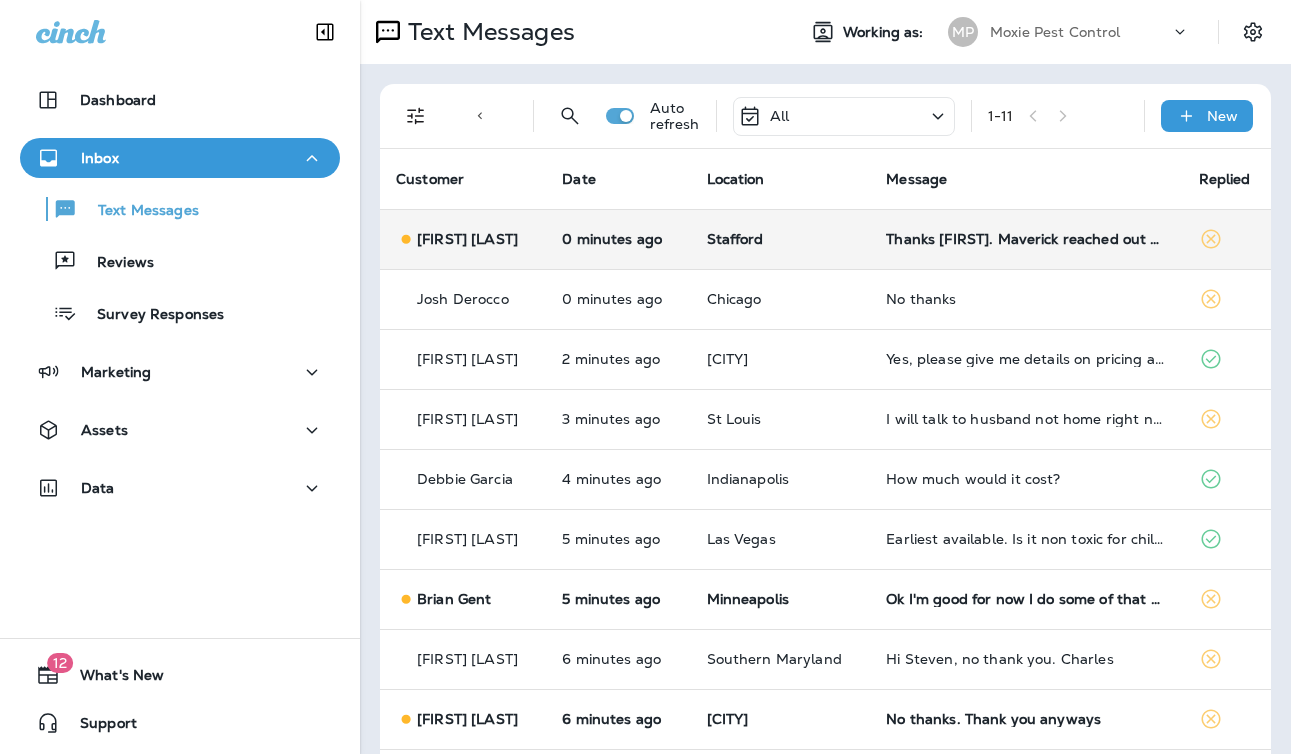 click on "Stafford" at bounding box center [781, 239] 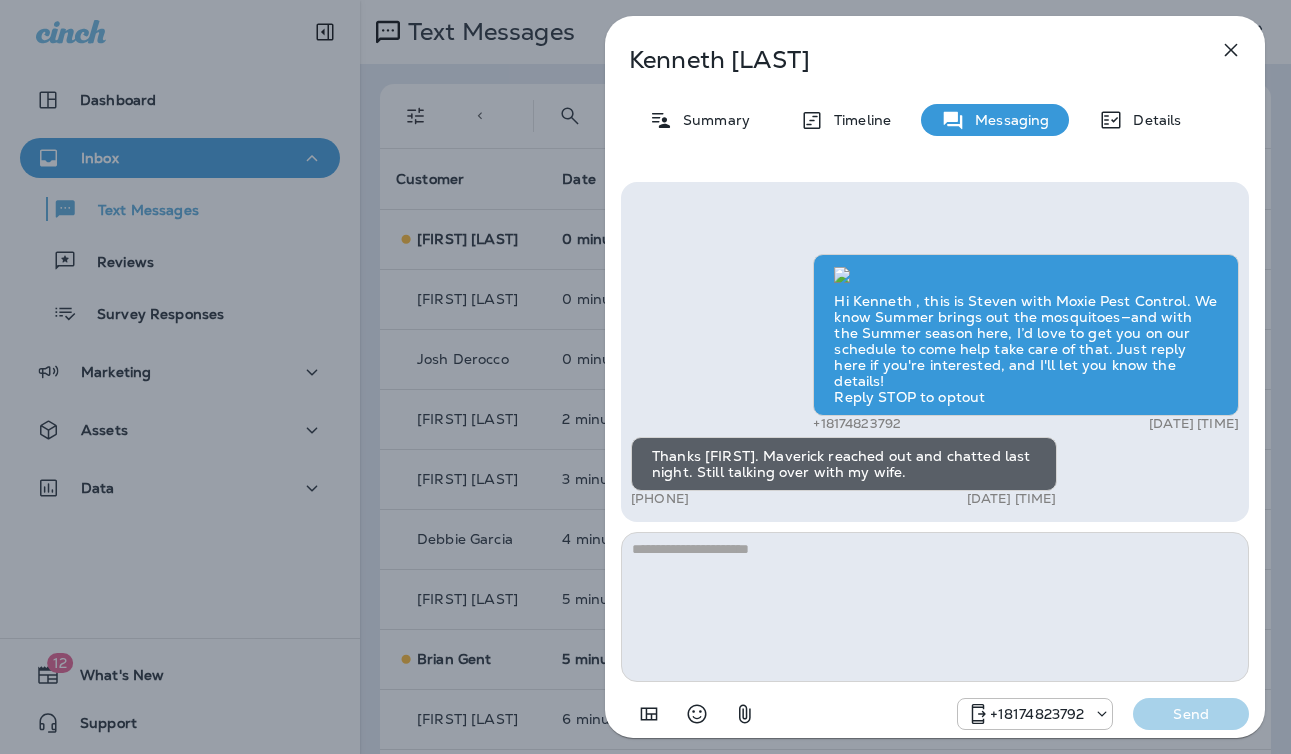 click on "[FIRST] [LAST] [DATE] [TIME] [PHONE] [DATE] [TIME]" at bounding box center (935, 377) 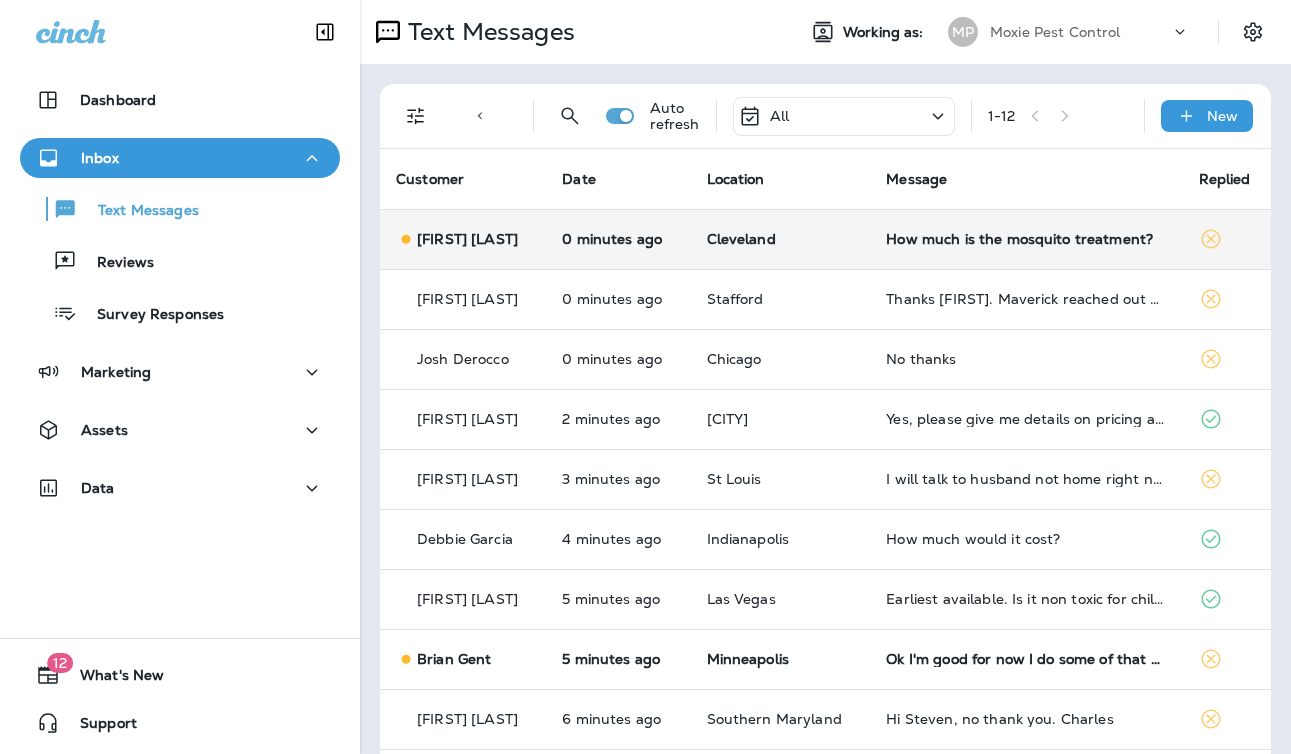 click on "Cleveland" at bounding box center [781, 239] 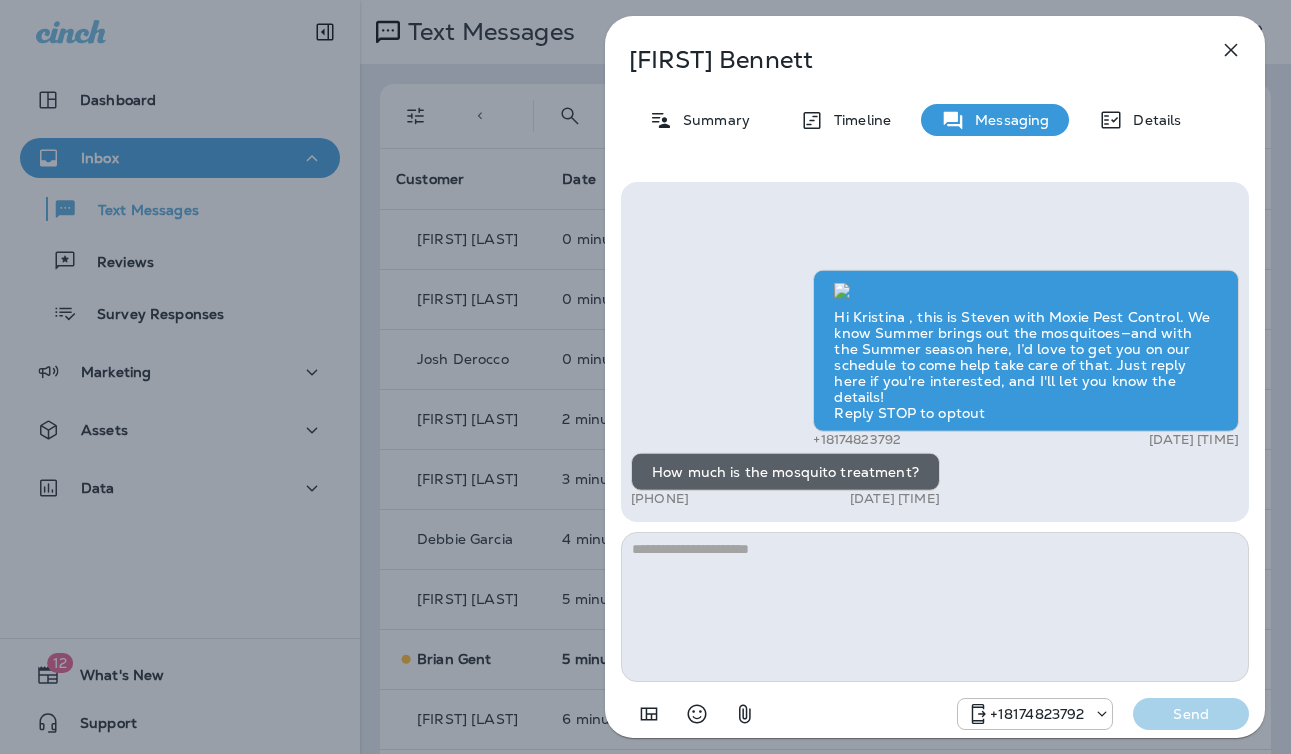 drag, startPoint x: 795, startPoint y: 584, endPoint x: 939, endPoint y: 591, distance: 144.17004 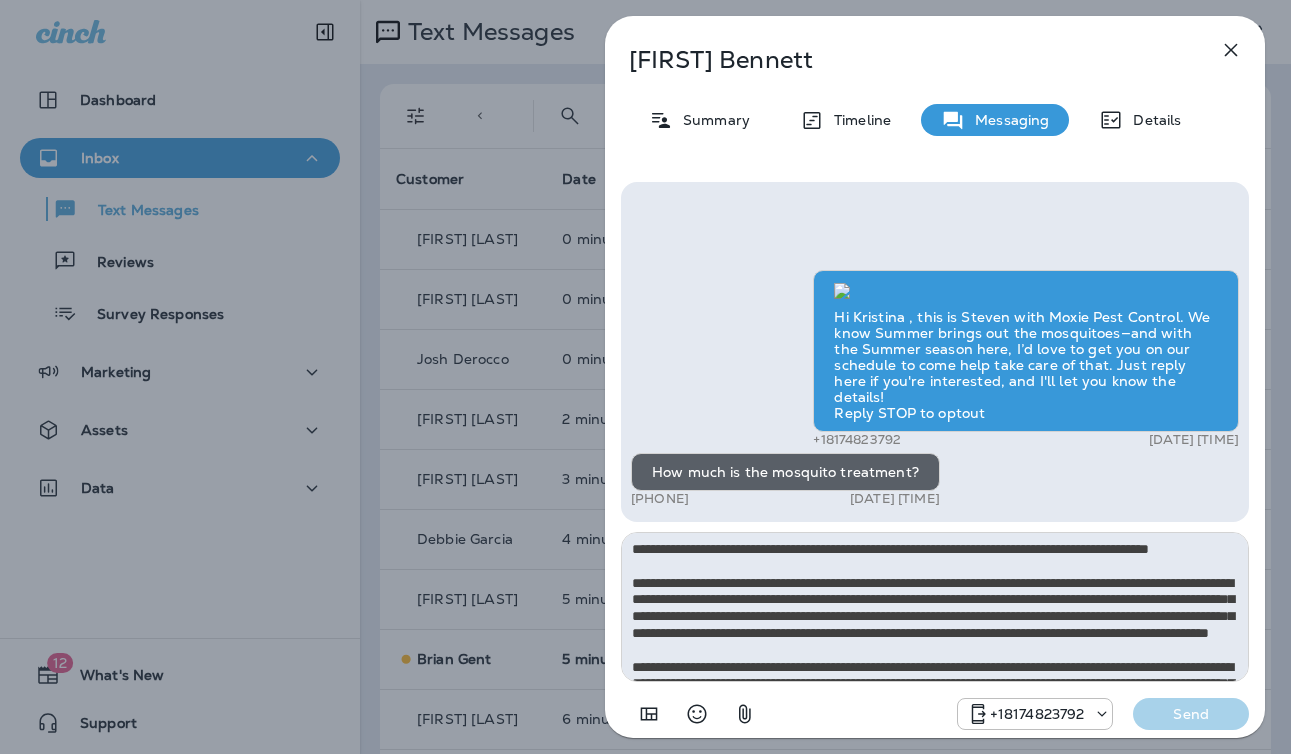 scroll, scrollTop: 112, scrollLeft: 0, axis: vertical 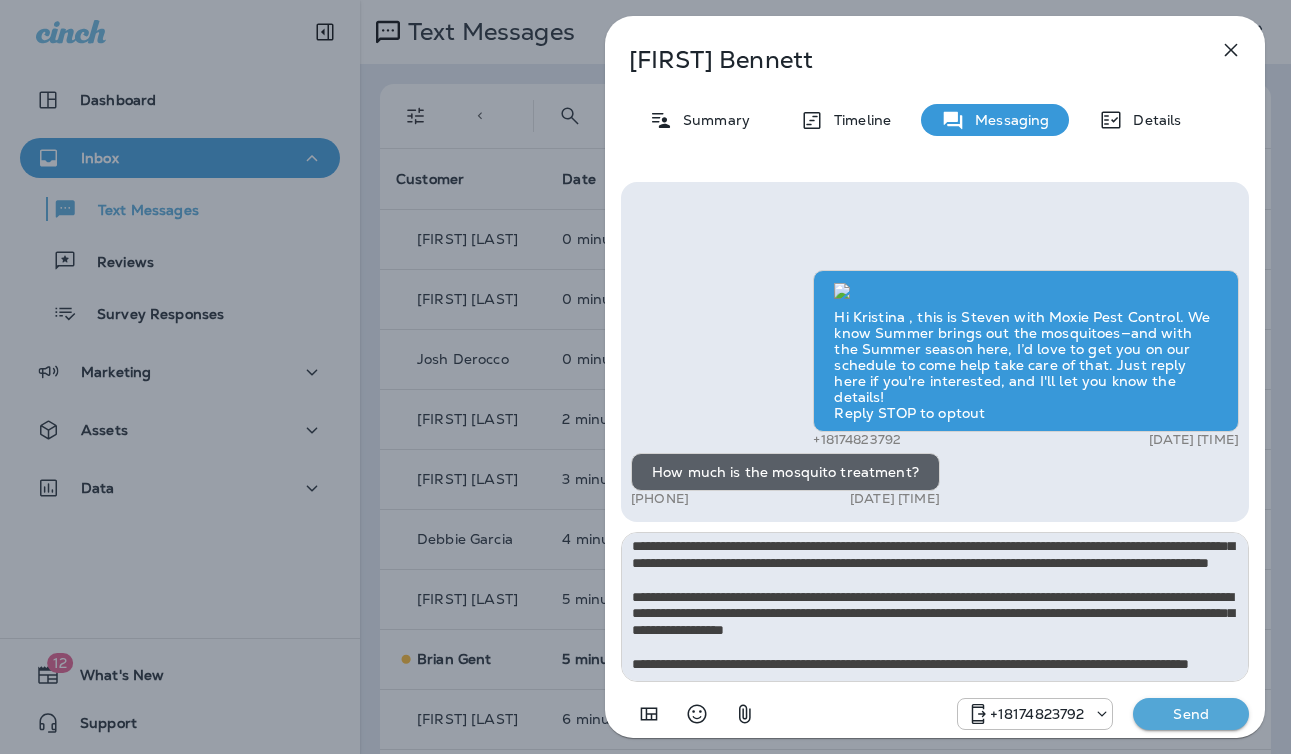 type on "**********" 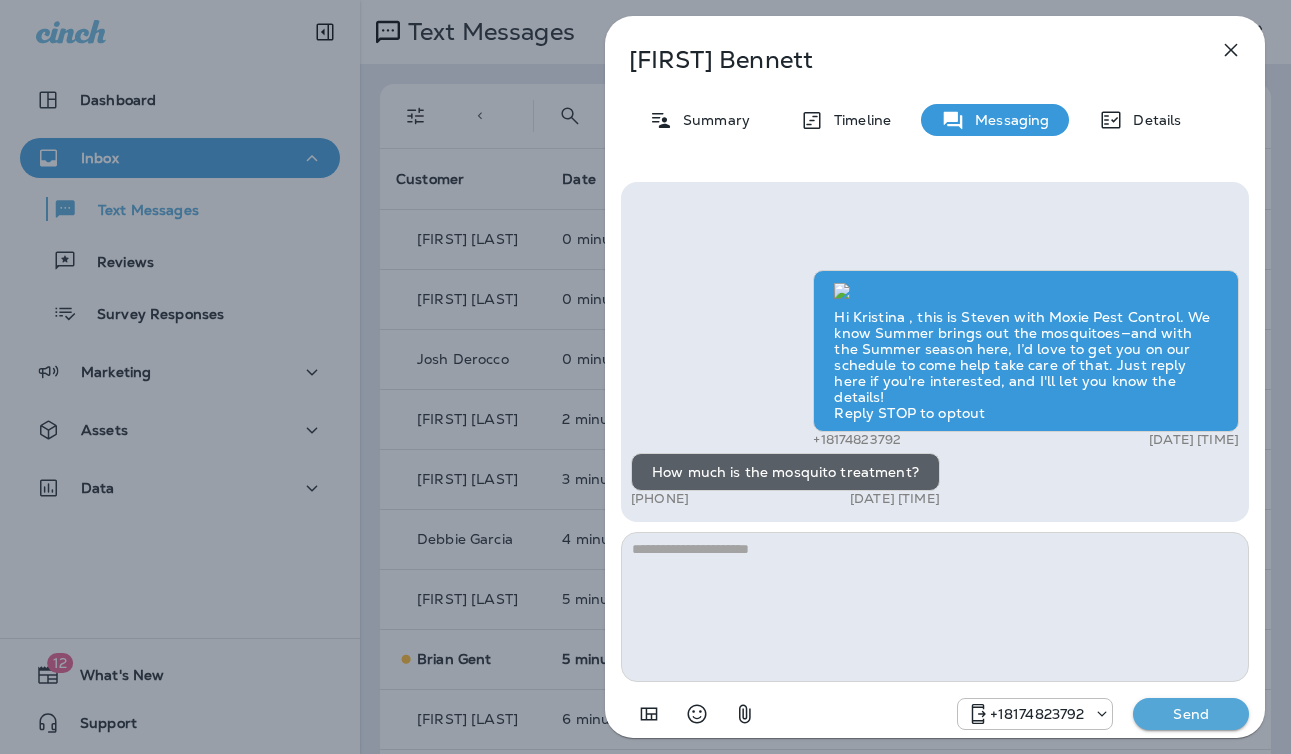 scroll, scrollTop: 0, scrollLeft: 0, axis: both 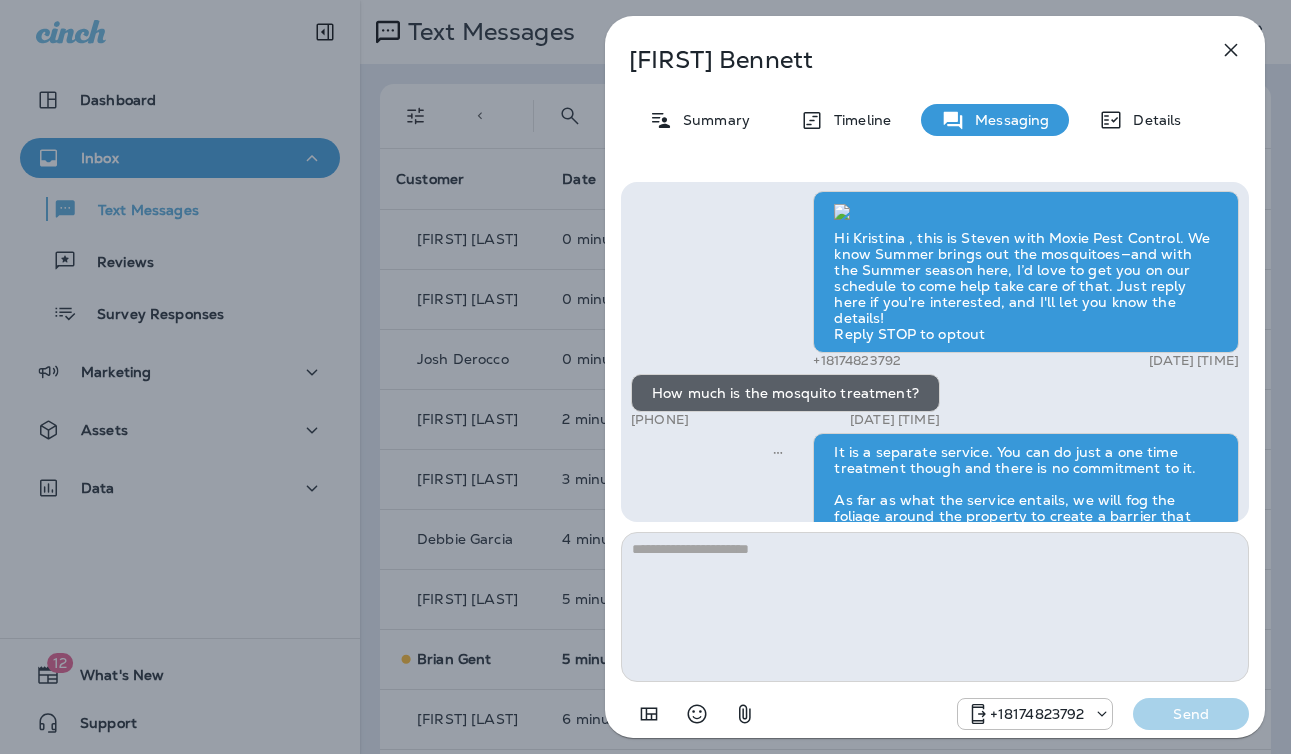 click on "Kristina   Bennett Summary   Timeline   Messaging   Details   Hi Kristina , this is Steven with Moxie Pest Control. We know Summer brings out the mosquitoes—and with the Summer season here, I’d love to get you on our schedule to come help take care of that. Just reply here if you're interested, and I'll let you know the details!
Reply STOP to optout [PHONE] Aug 5, 2025 10:31 AM How much is the mosquito treatment? [PHONE] Aug 5, 2025 10:47 AM   Bradley Bobisink Aug 5, 2025 10:47 AM [PHONE] Send" at bounding box center [645, 377] 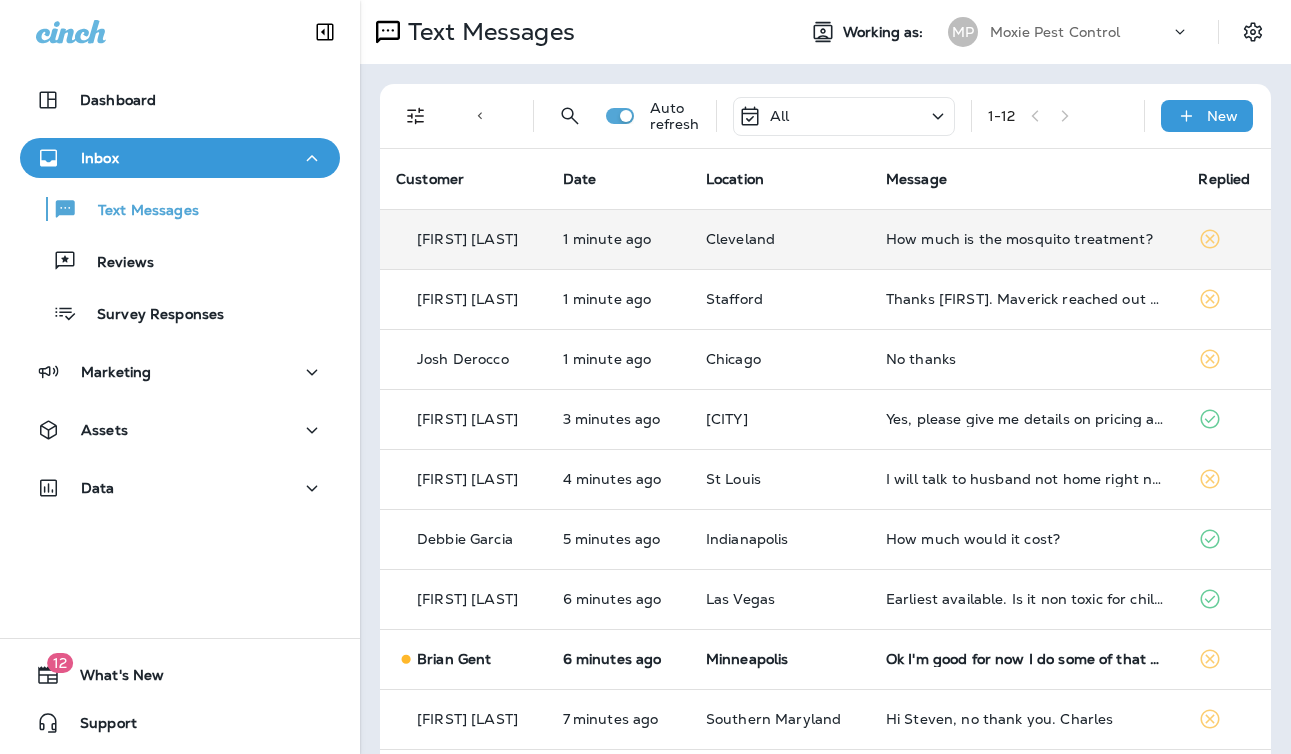 click on "Cleveland" at bounding box center [780, 239] 